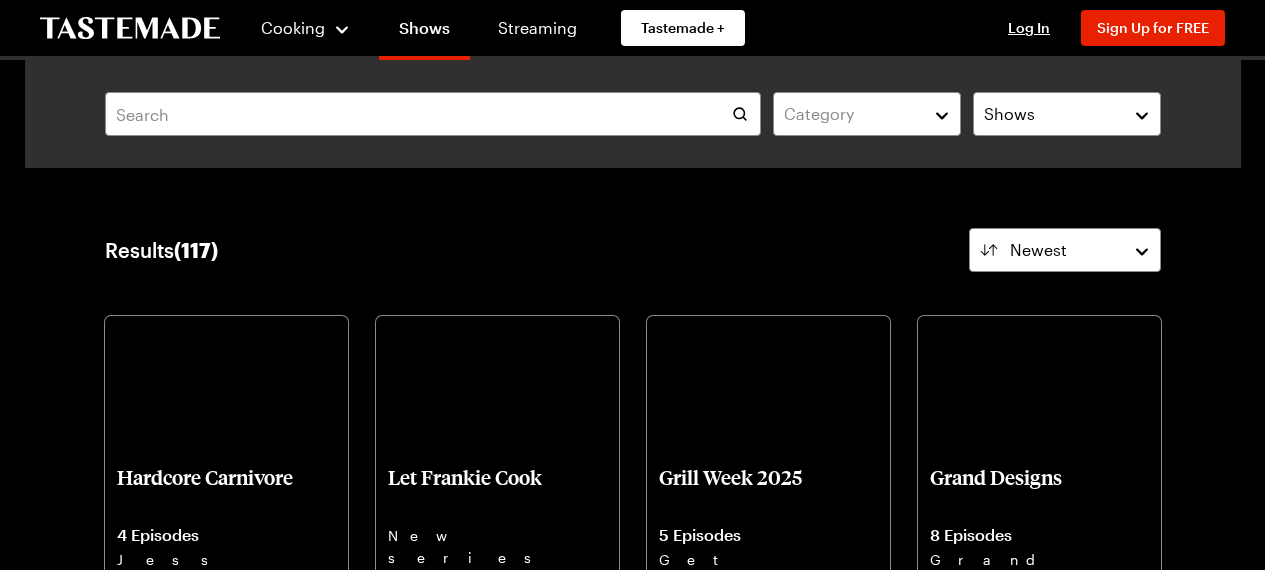 scroll, scrollTop: 0, scrollLeft: 0, axis: both 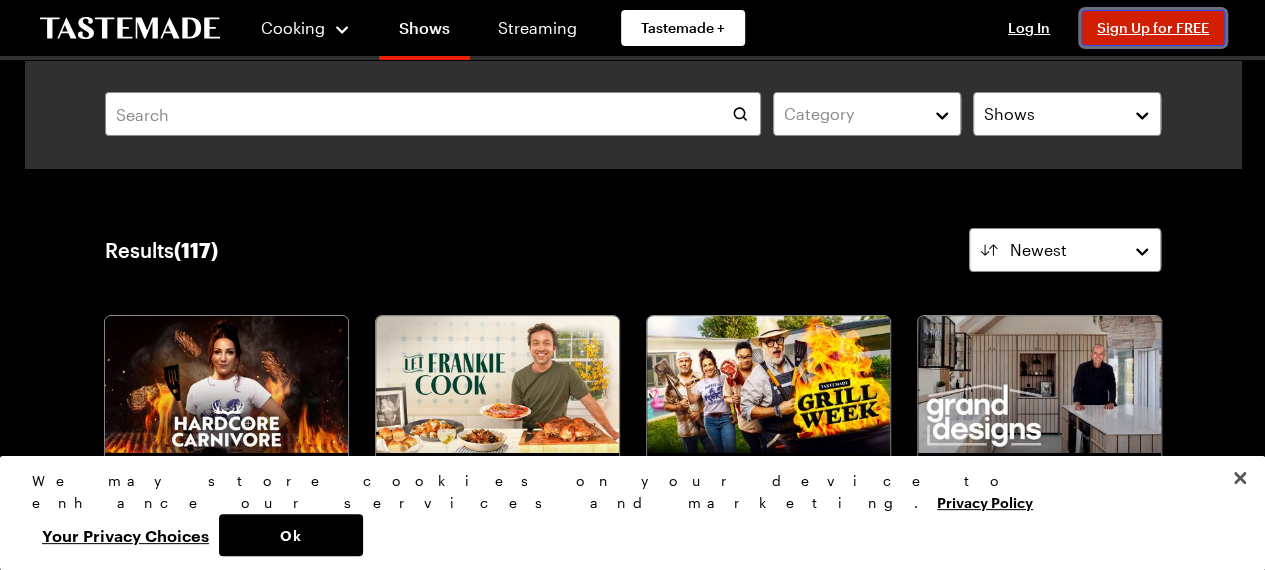 click on "Sign Up for FREE" at bounding box center [1153, 27] 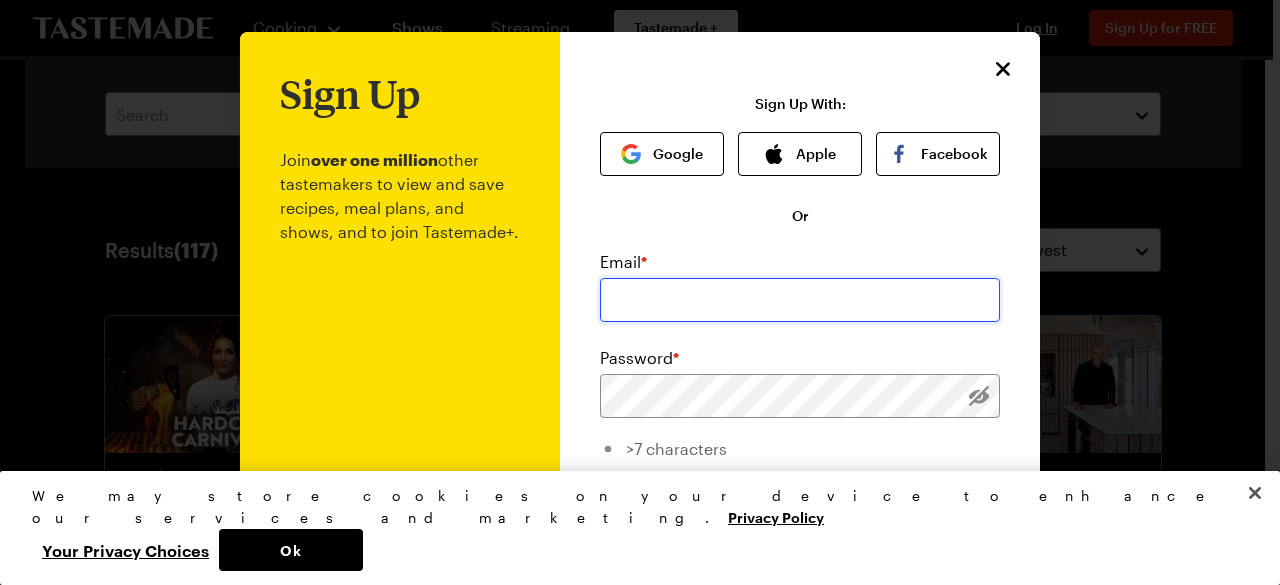 click at bounding box center (800, 300) 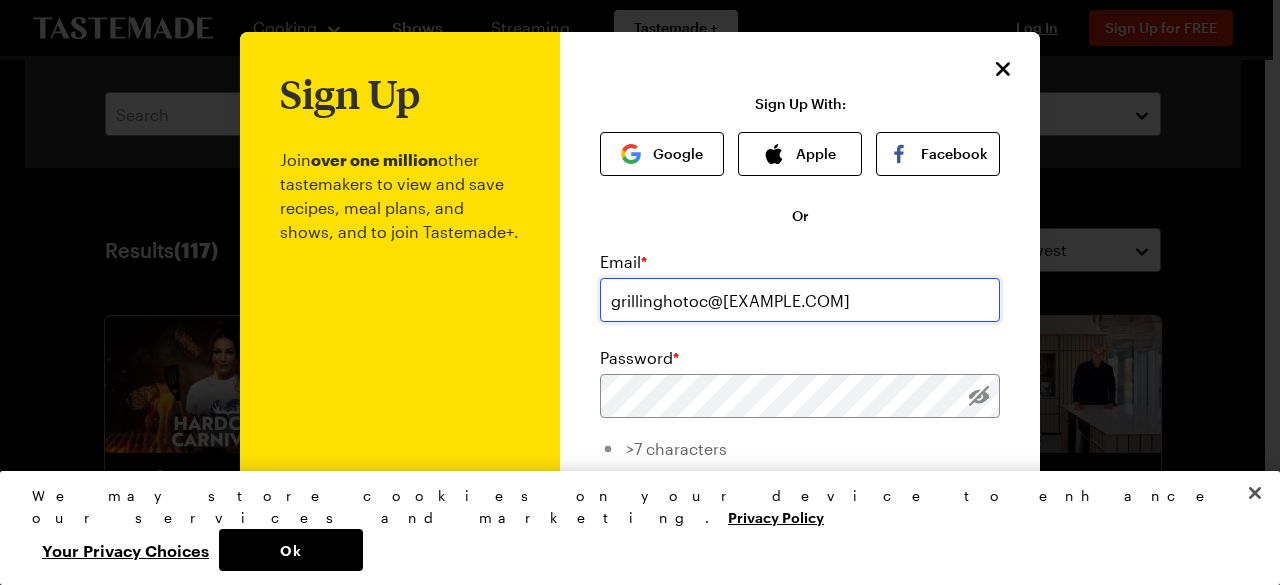 type on "grillinghotoc@[EXAMPLE.COM]" 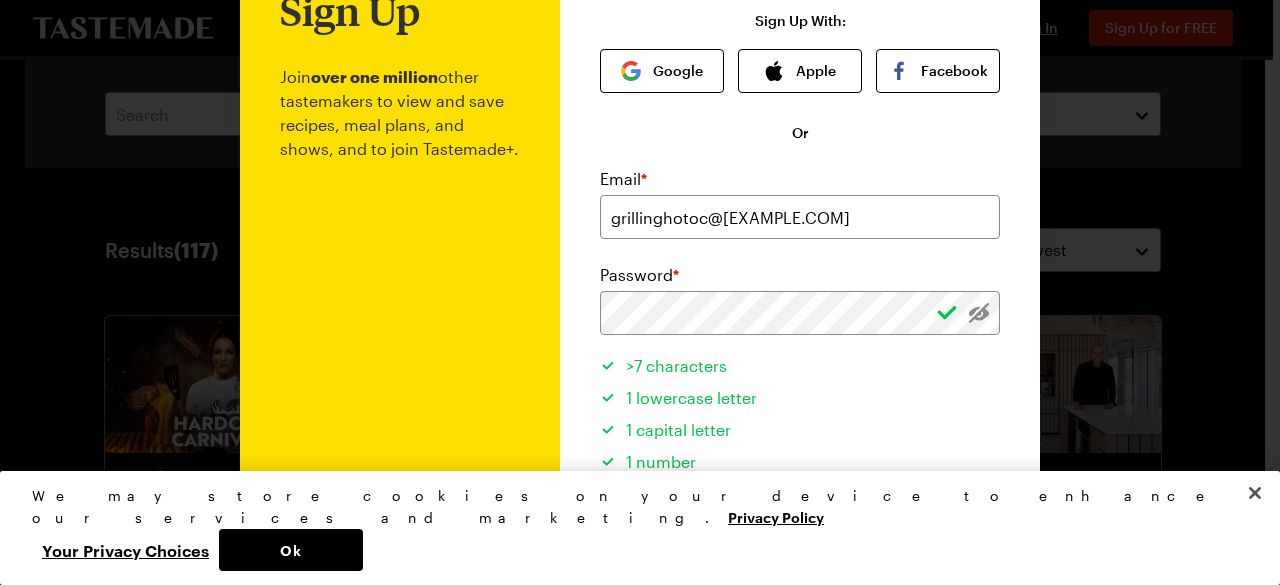 scroll, scrollTop: 99, scrollLeft: 0, axis: vertical 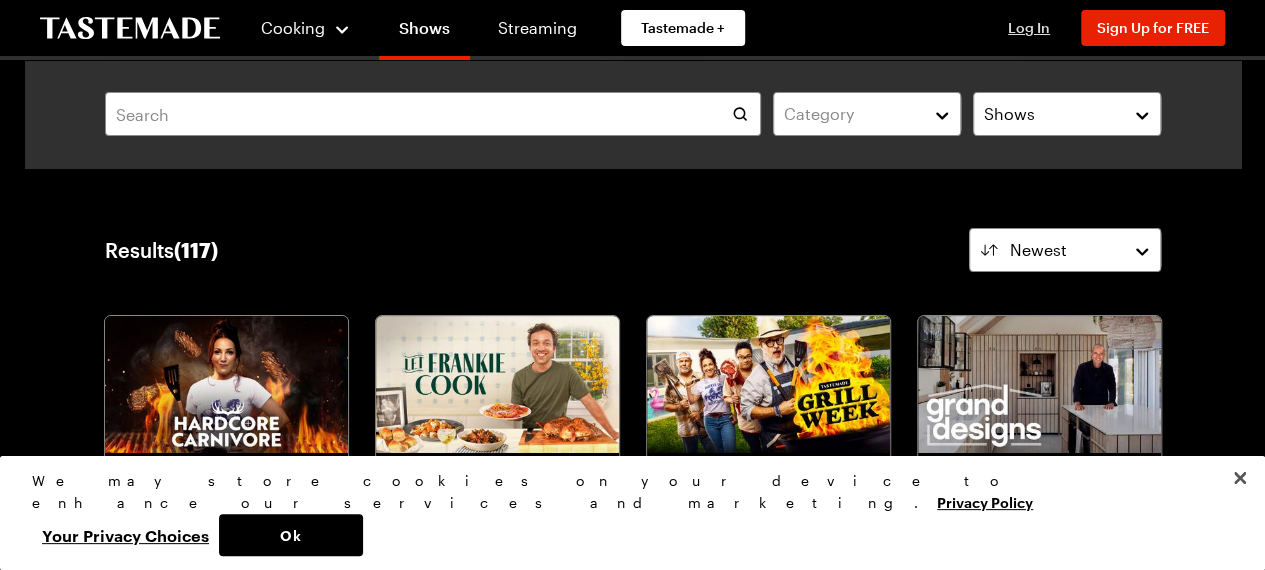 click on "Log In" at bounding box center [1029, 27] 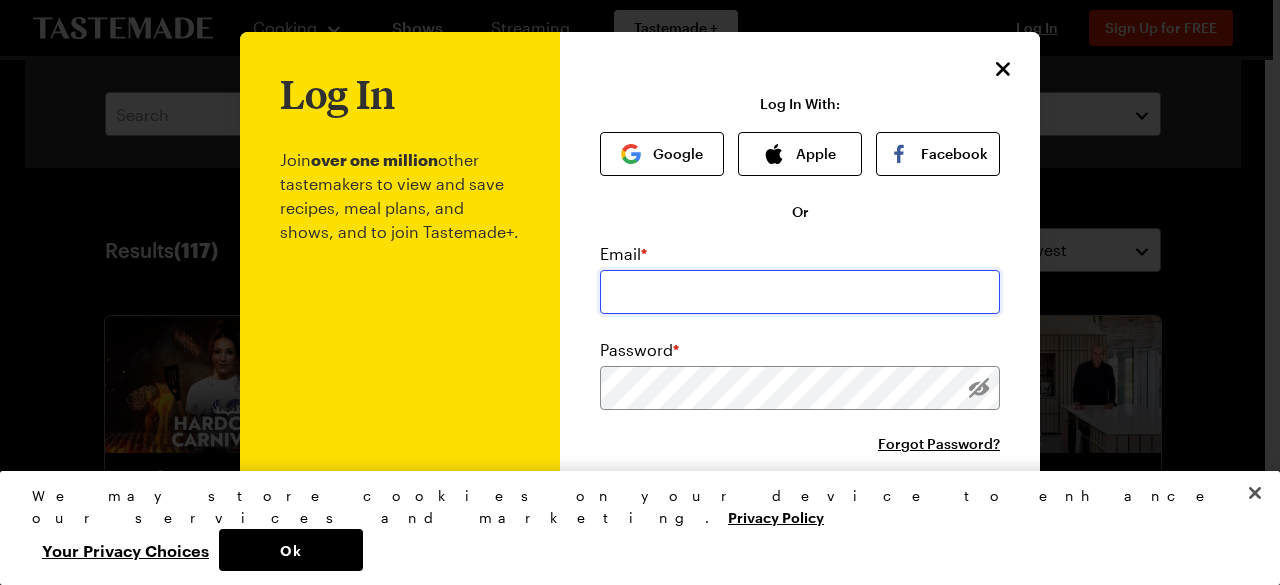 click at bounding box center (800, 292) 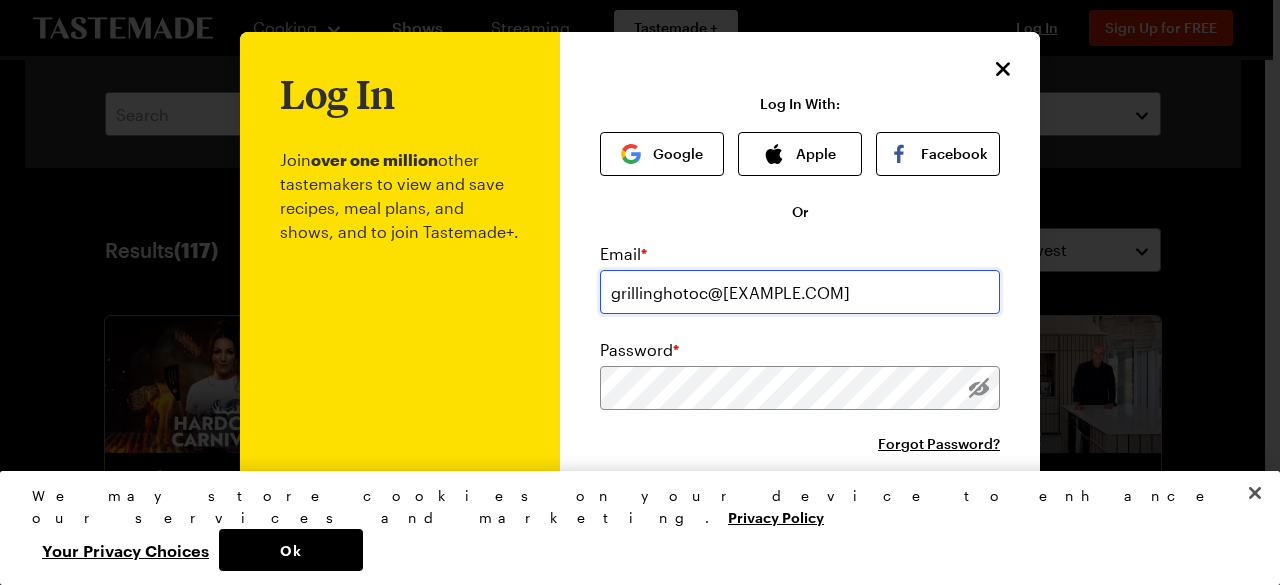 type on "grillinghotoc@[EXAMPLE.COM]" 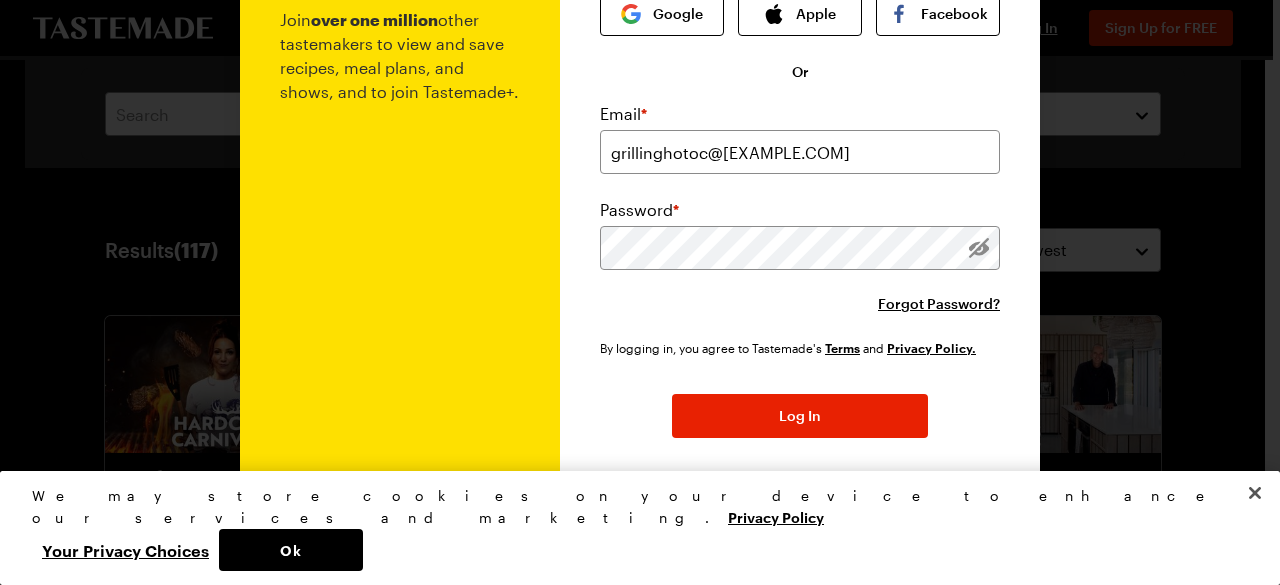 scroll, scrollTop: 141, scrollLeft: 0, axis: vertical 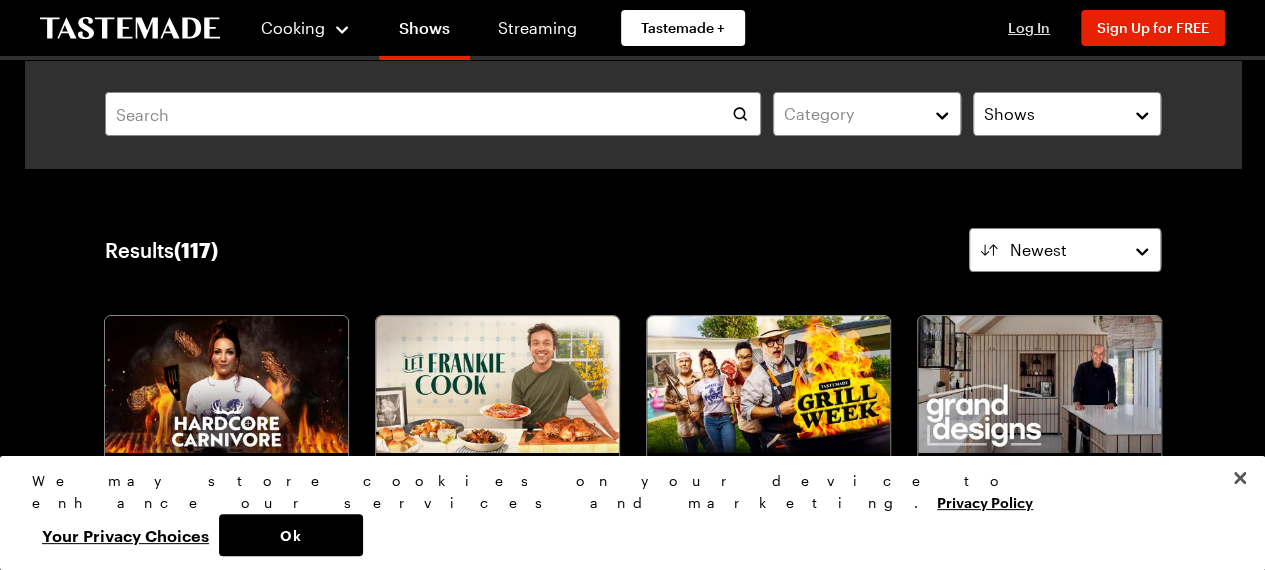 click on "Log In" at bounding box center [1029, 27] 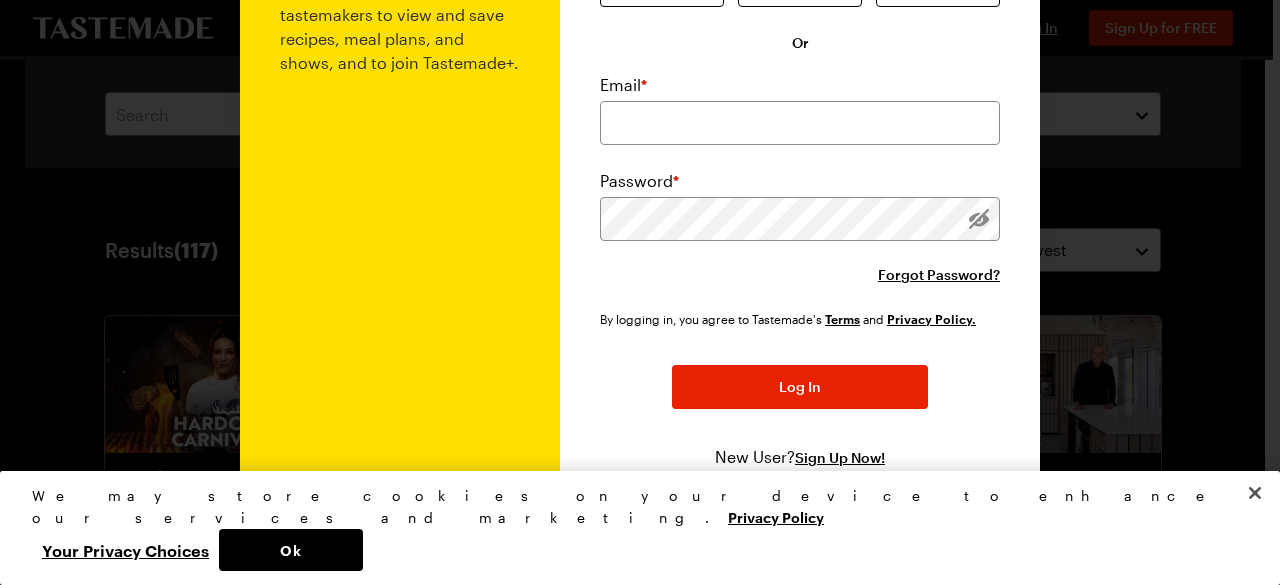 scroll, scrollTop: 170, scrollLeft: 0, axis: vertical 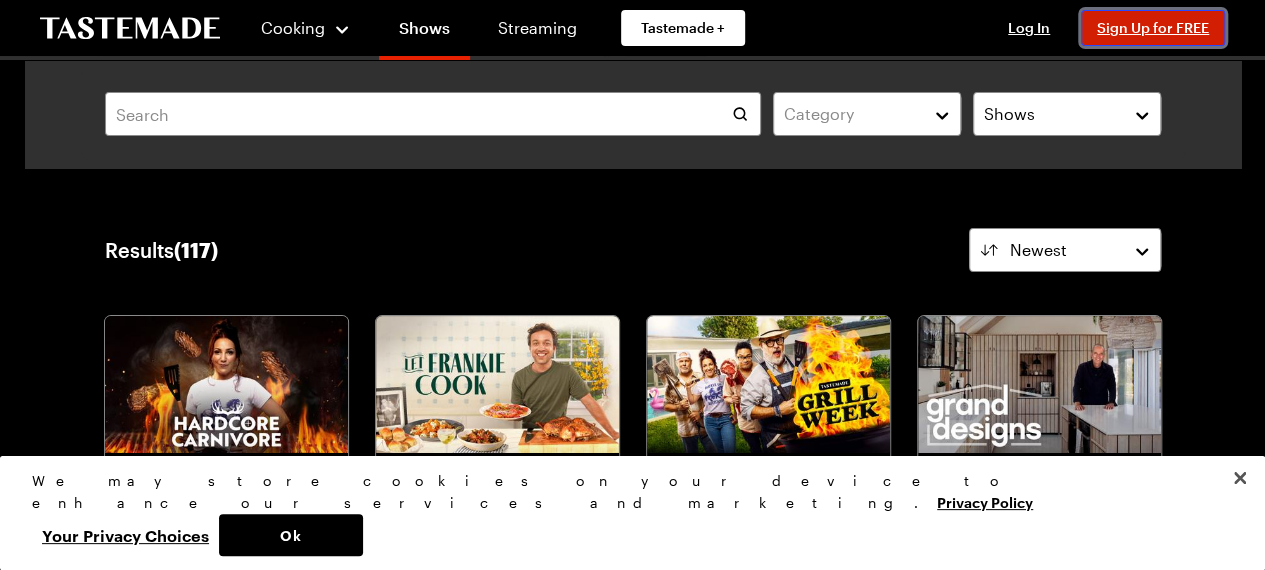 click on "Sign Up for FREE" at bounding box center (1153, 27) 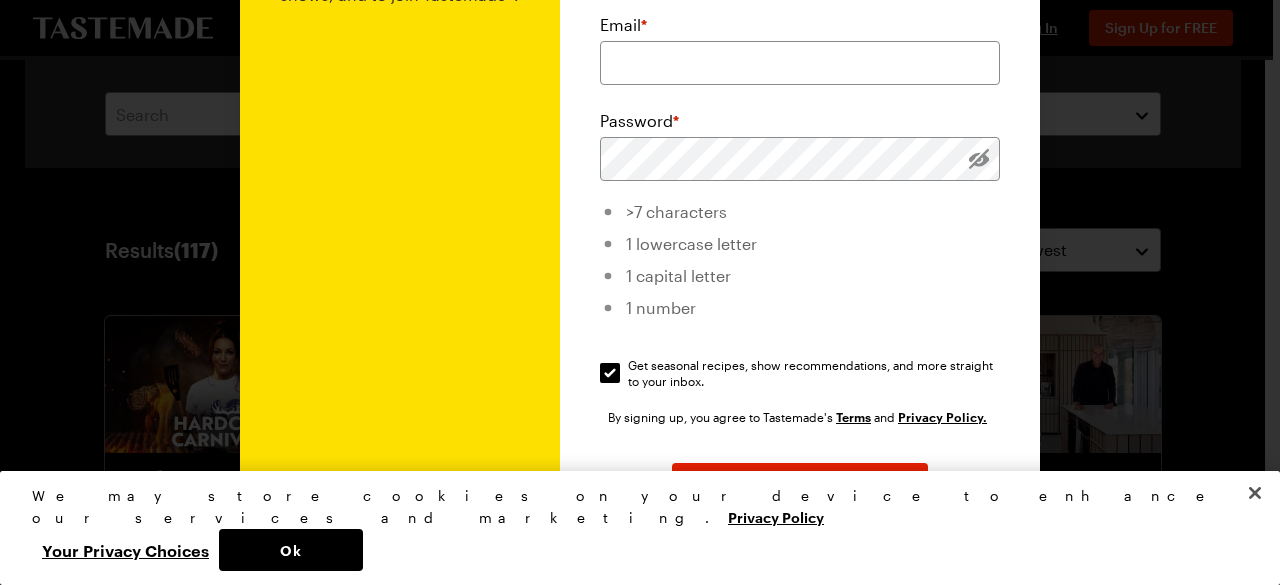 scroll, scrollTop: 240, scrollLeft: 0, axis: vertical 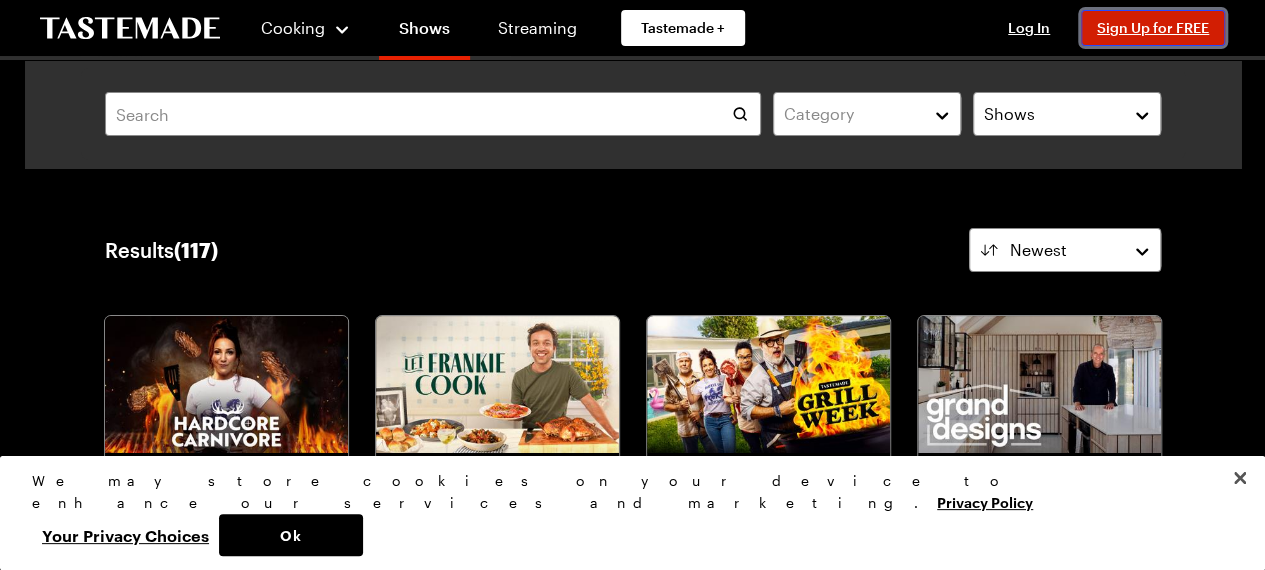 click on "Sign Up for FREE" at bounding box center [1153, 27] 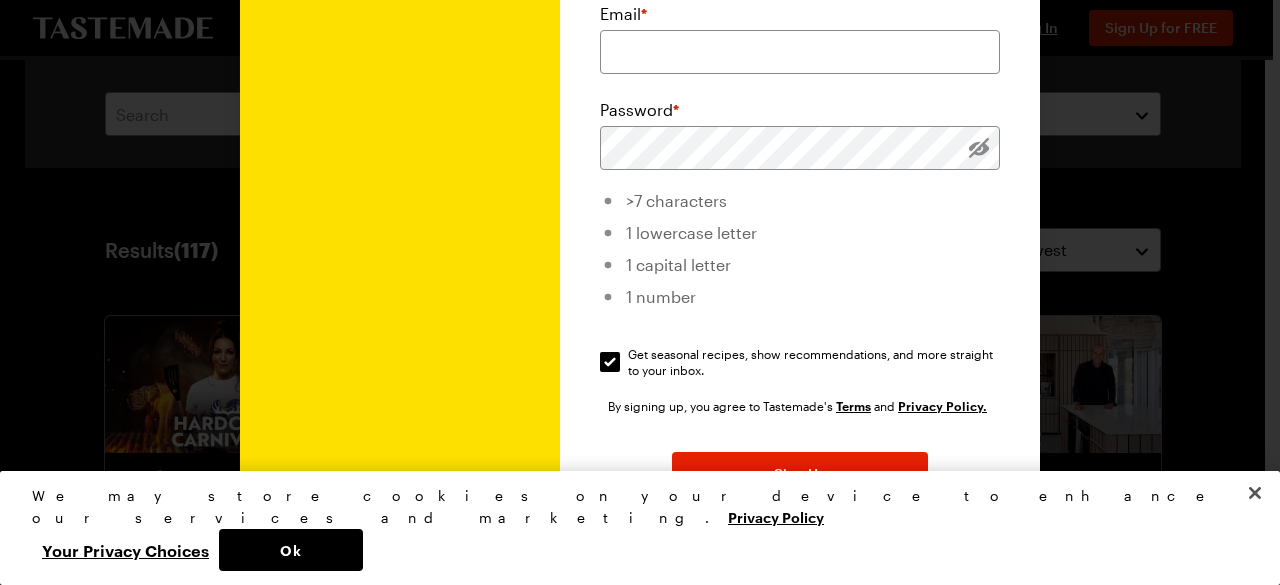 scroll, scrollTop: 248, scrollLeft: 0, axis: vertical 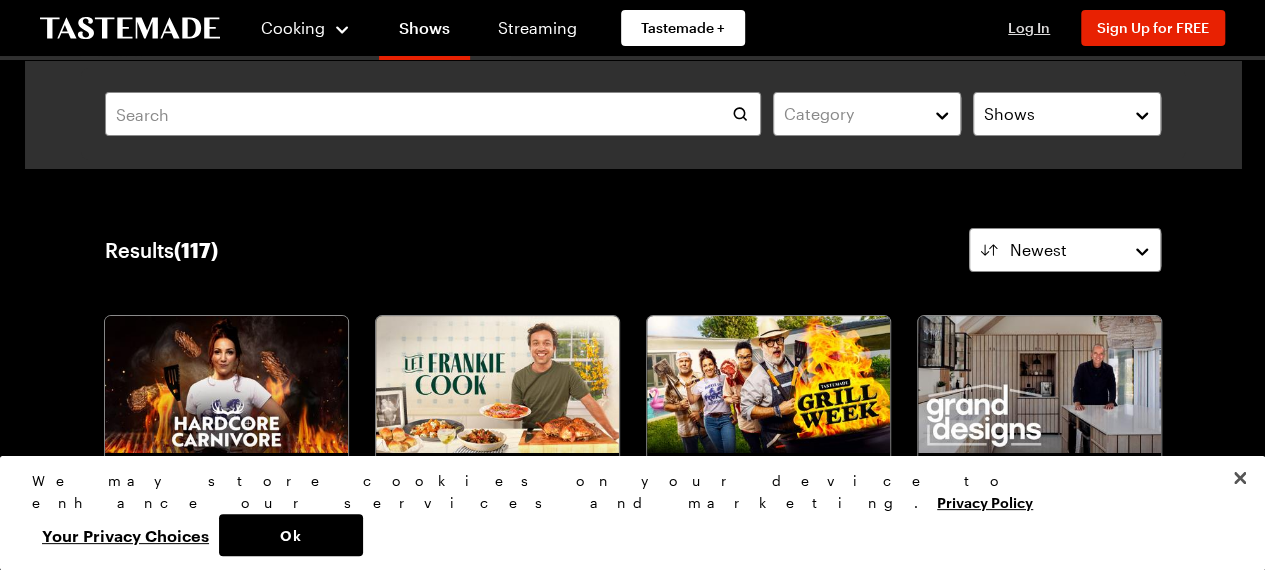 click on "Log In" at bounding box center (1029, 27) 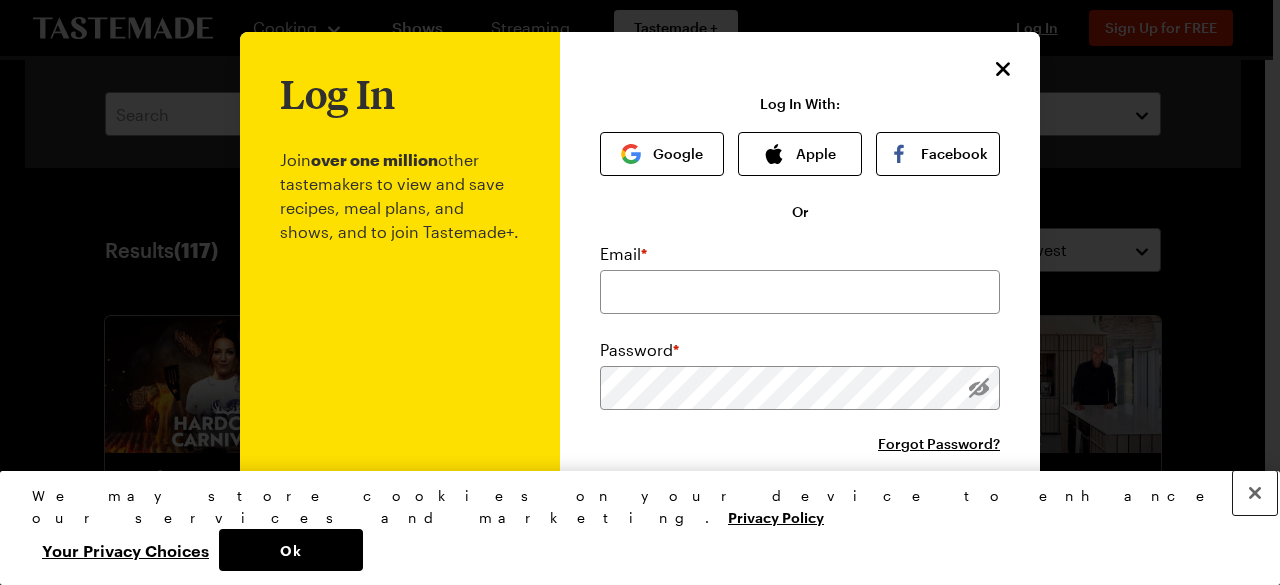 click at bounding box center [1255, 493] 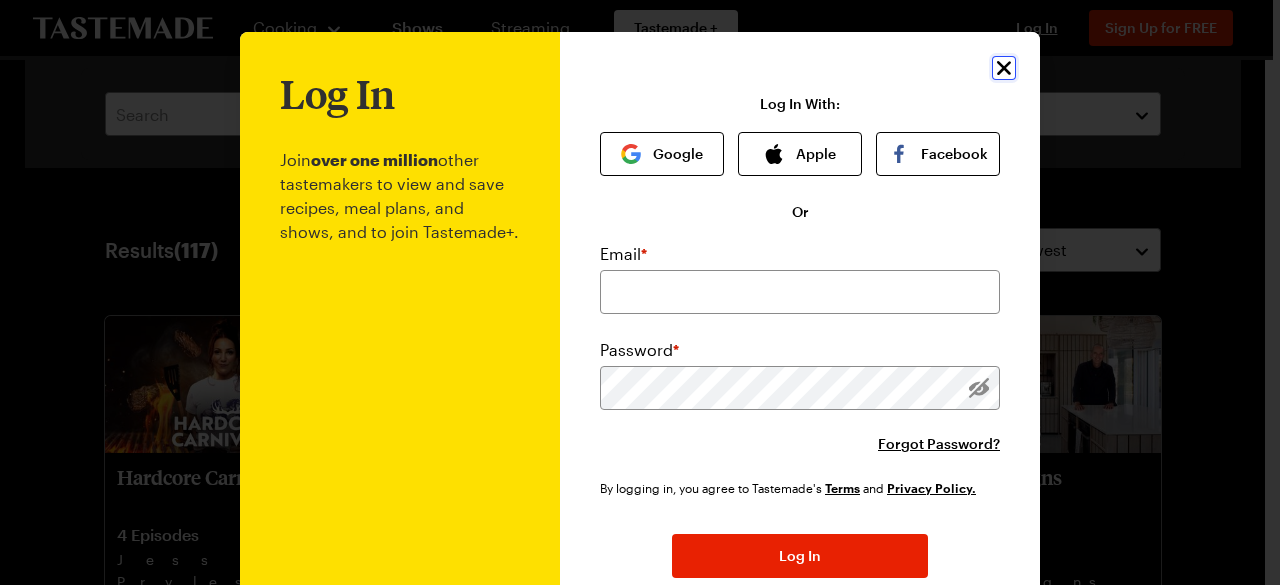 click 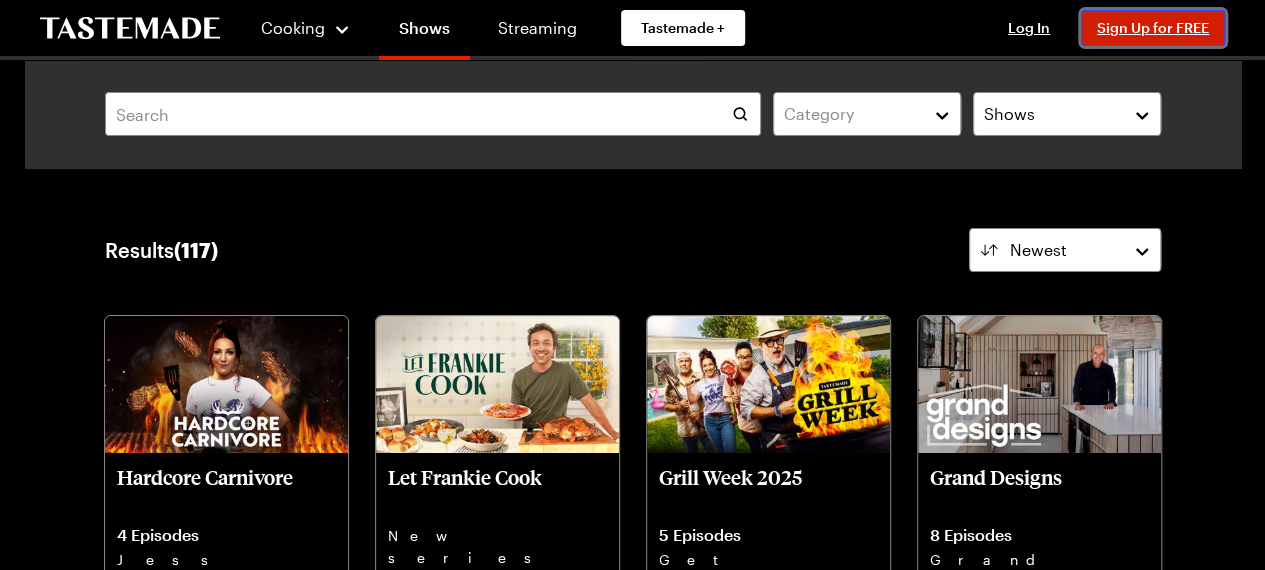click on "Sign Up for FREE" at bounding box center [1153, 27] 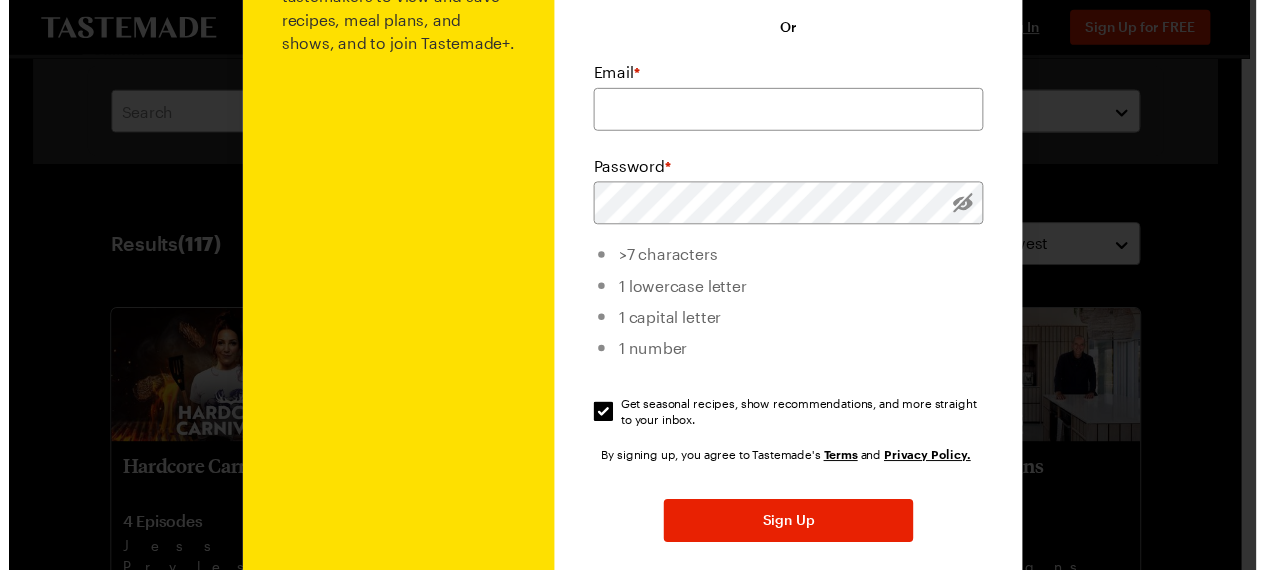 scroll, scrollTop: 206, scrollLeft: 0, axis: vertical 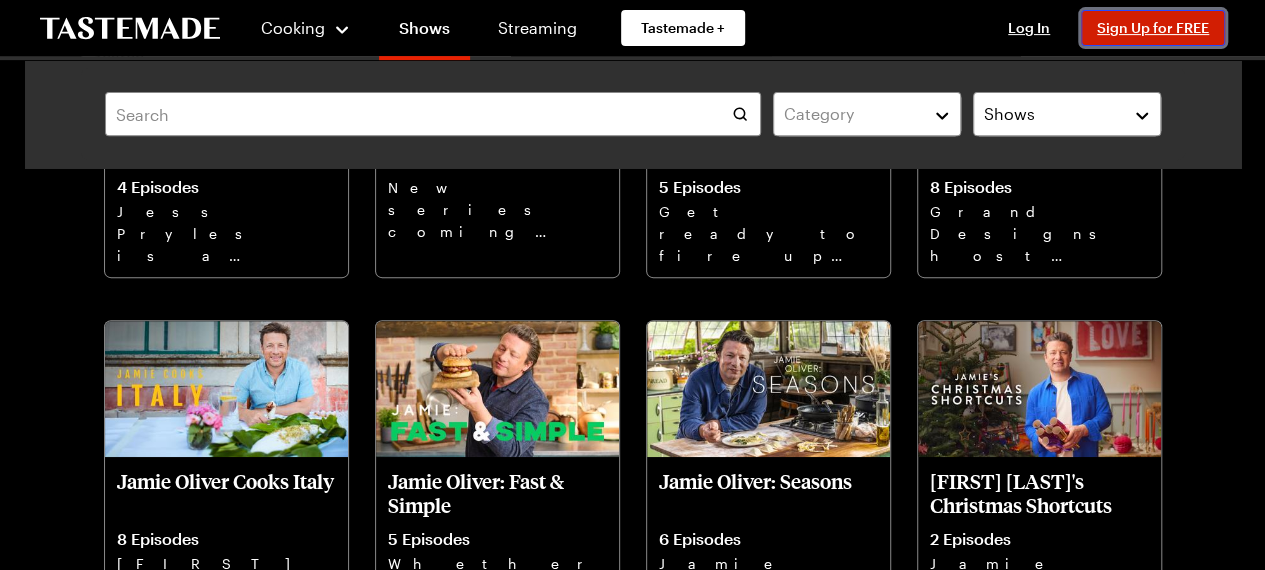 click on "Sign Up for FREE" at bounding box center [1153, 27] 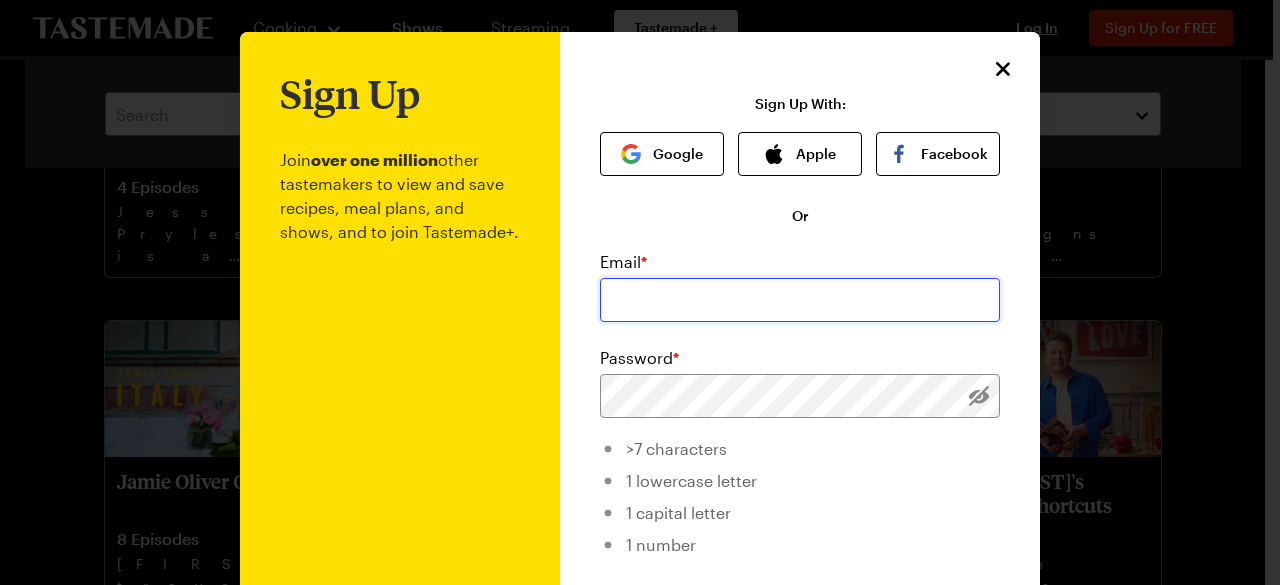 click at bounding box center [800, 300] 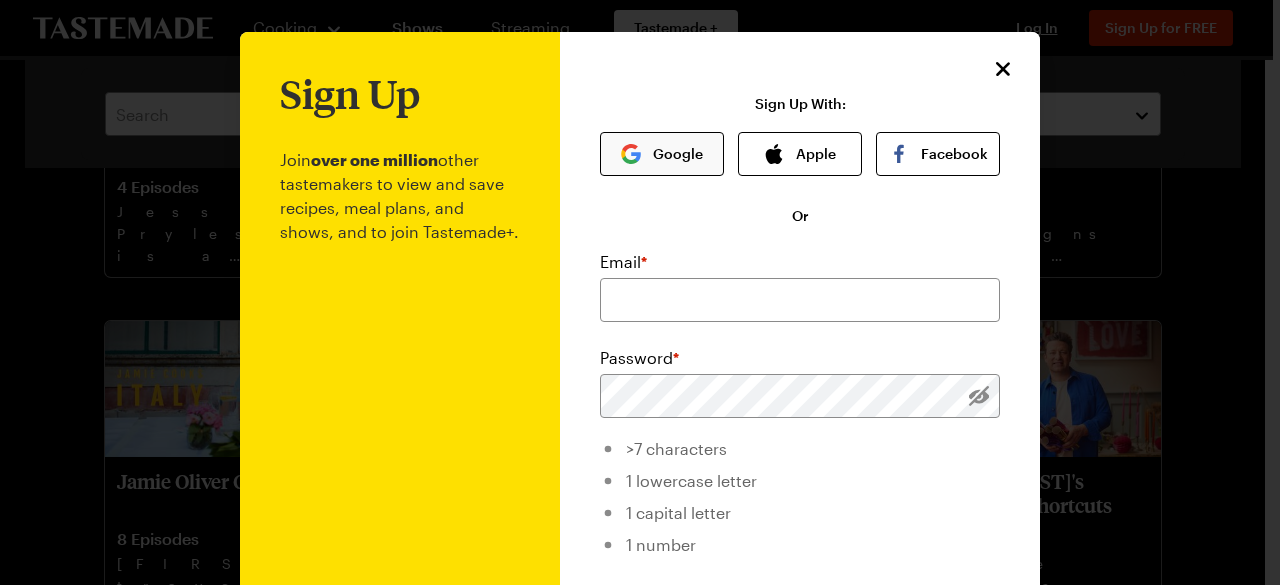 click on "Google" at bounding box center (662, 154) 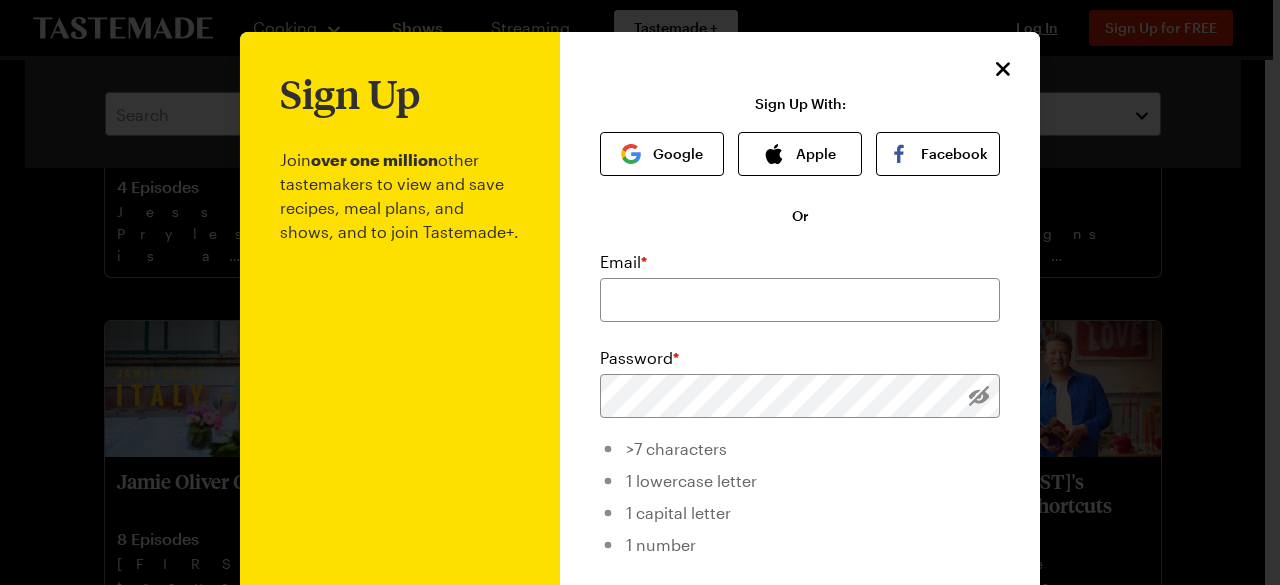 scroll, scrollTop: 0, scrollLeft: 0, axis: both 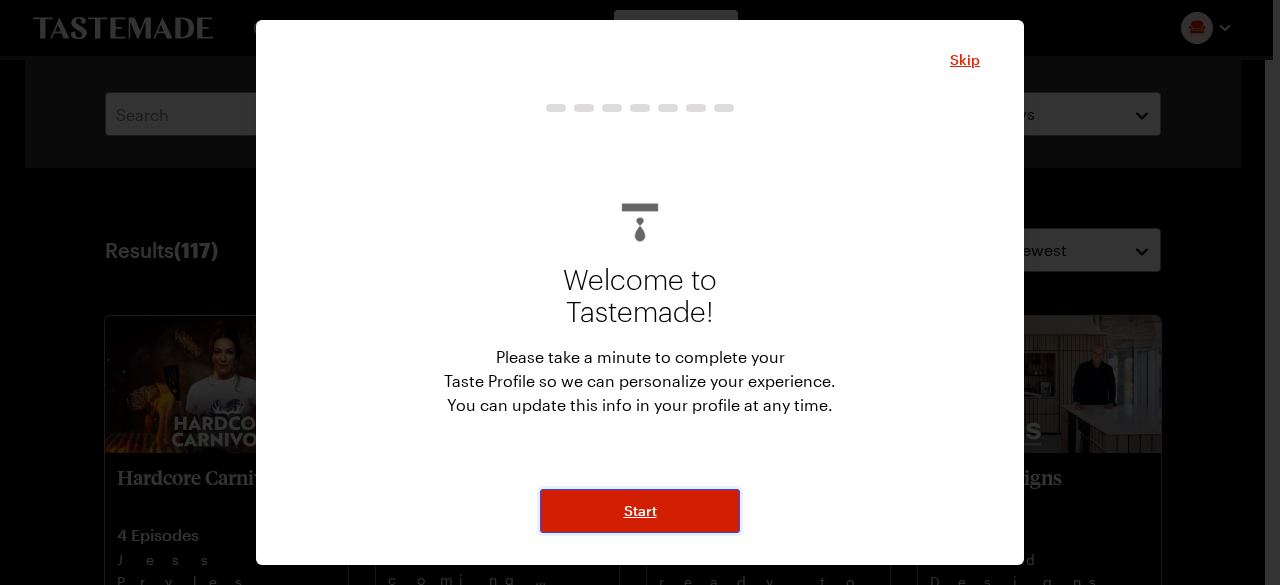 click on "Start" at bounding box center (640, 511) 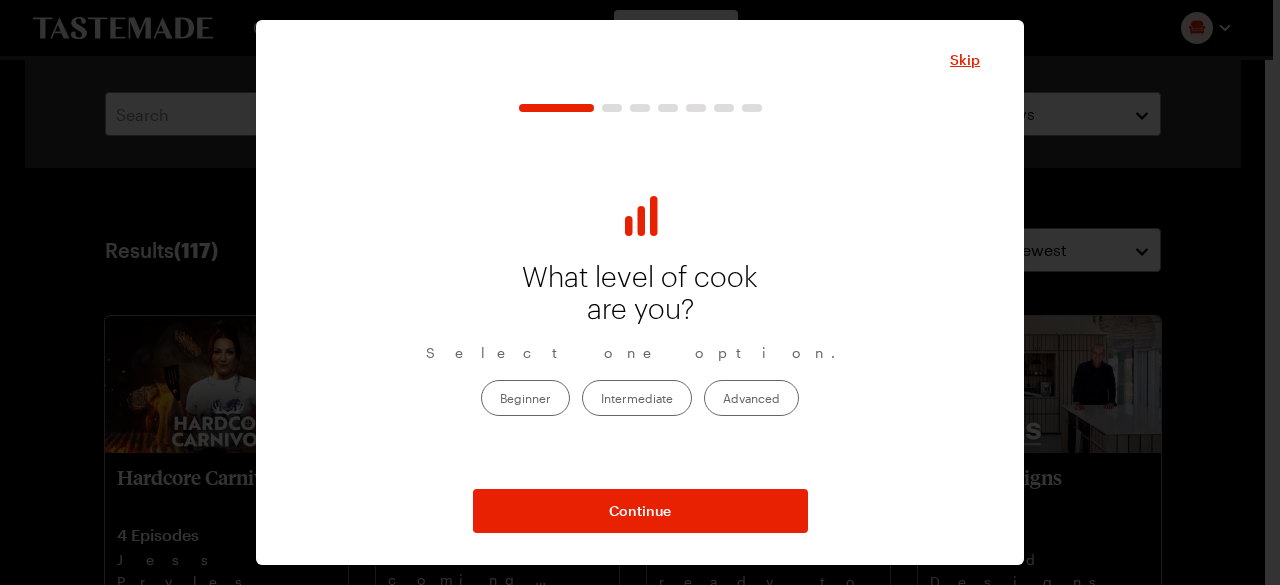 click on "Intermediate" at bounding box center (637, 398) 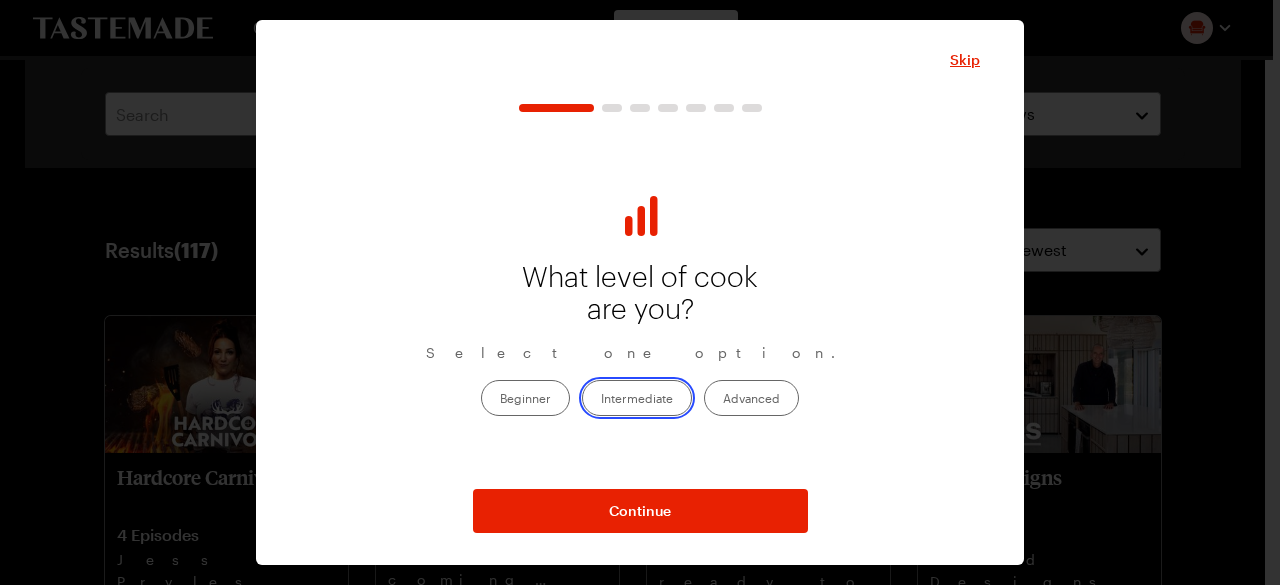 click on "Intermediate" at bounding box center [601, 399] 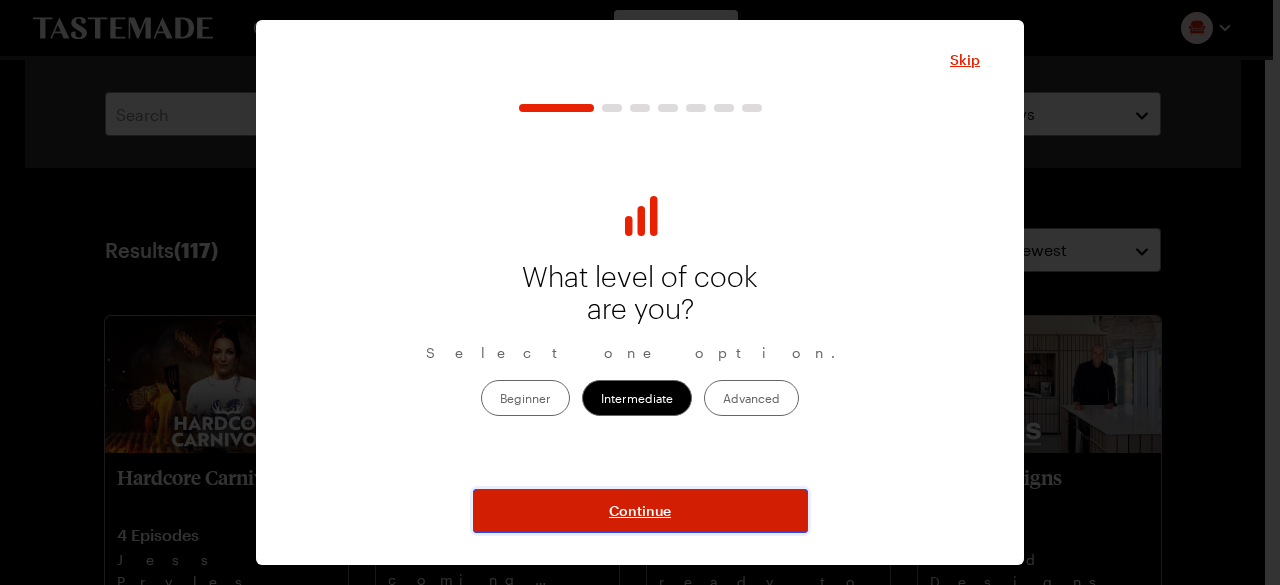 click on "Continue" at bounding box center (640, 511) 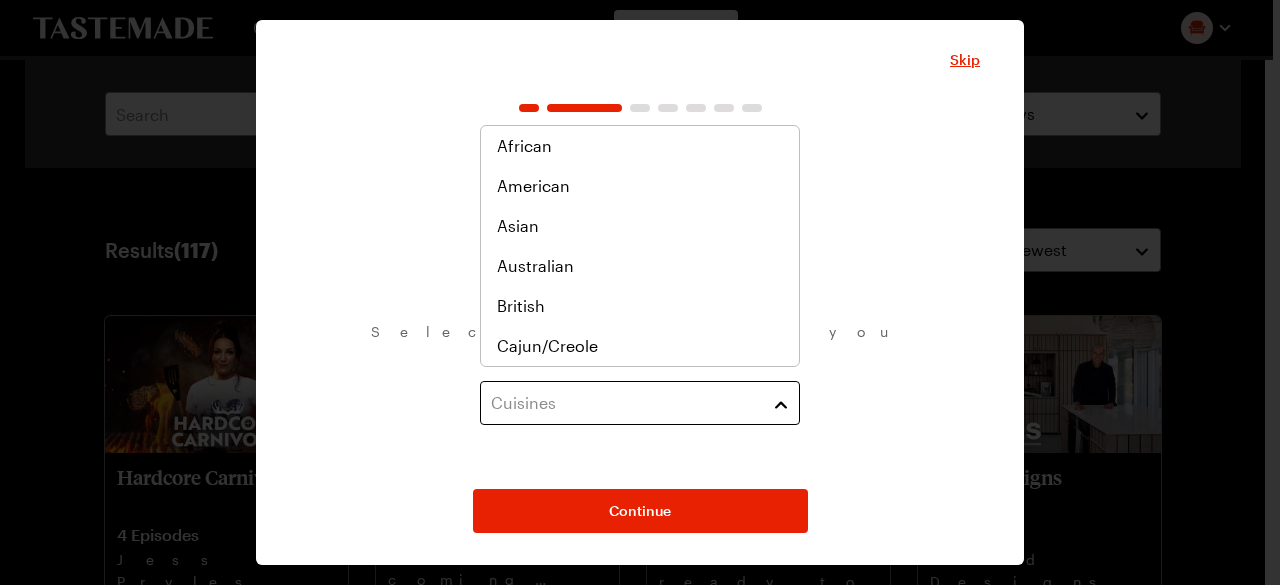 click on "Cuisines" at bounding box center [640, 403] 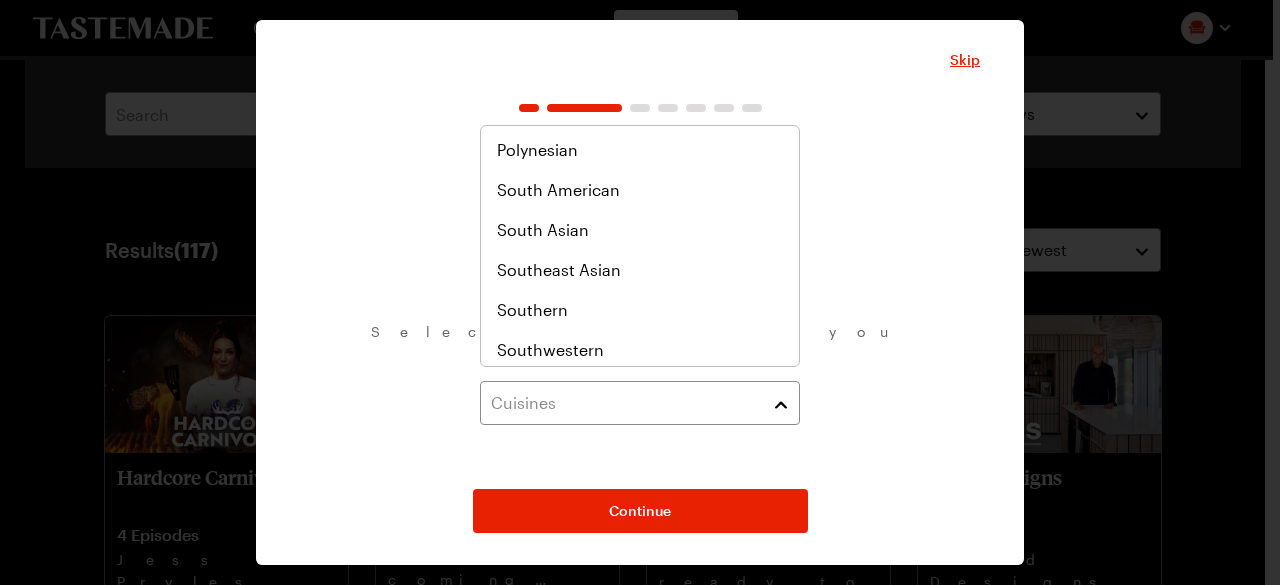 scroll, scrollTop: 1040, scrollLeft: 0, axis: vertical 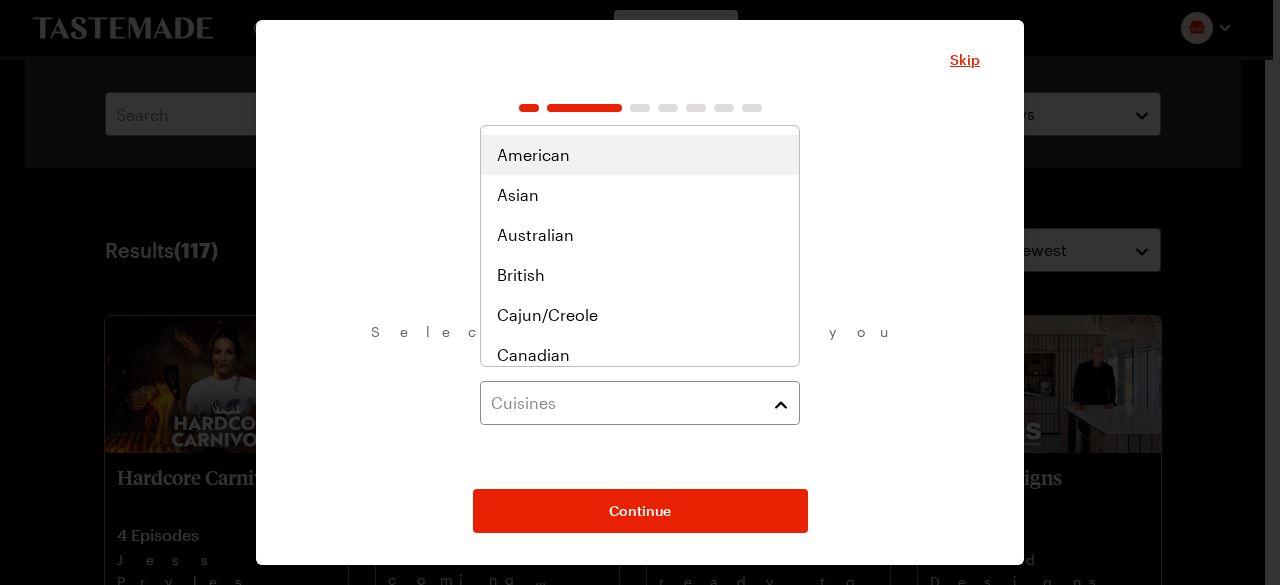 click on "American" at bounding box center [533, 155] 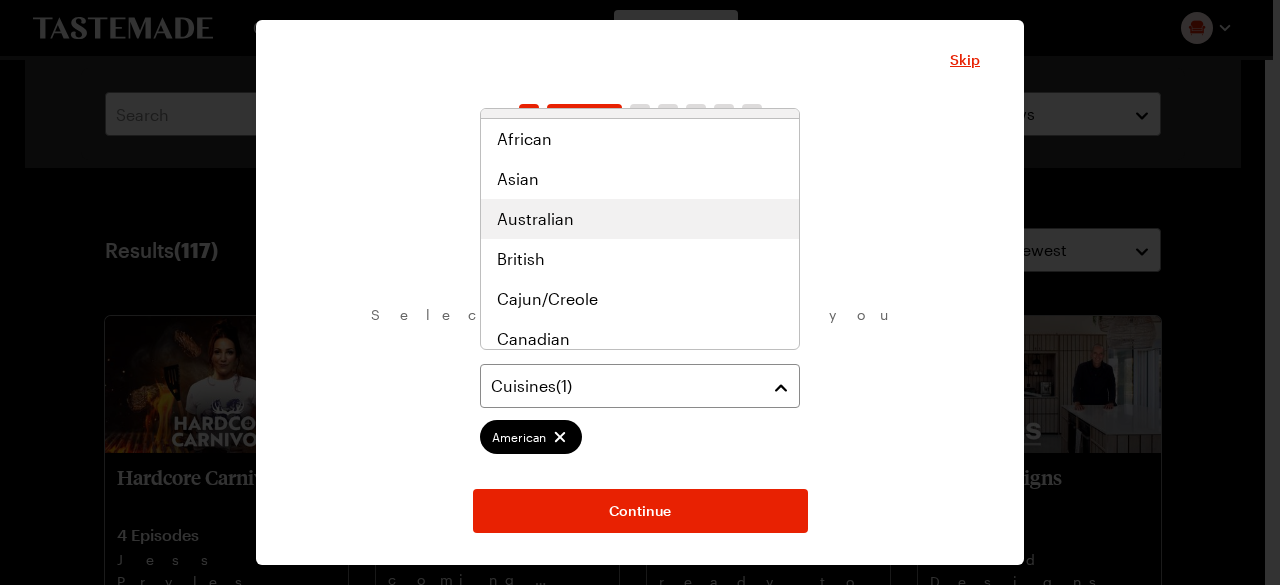 scroll, scrollTop: 72, scrollLeft: 0, axis: vertical 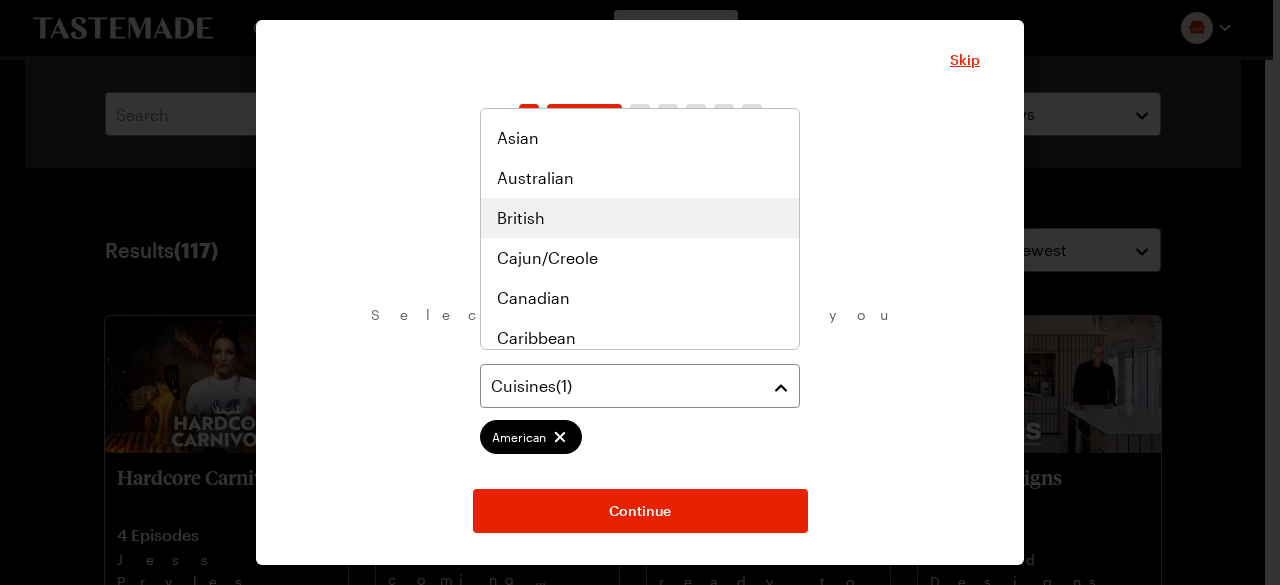 click on "British" at bounding box center [640, 218] 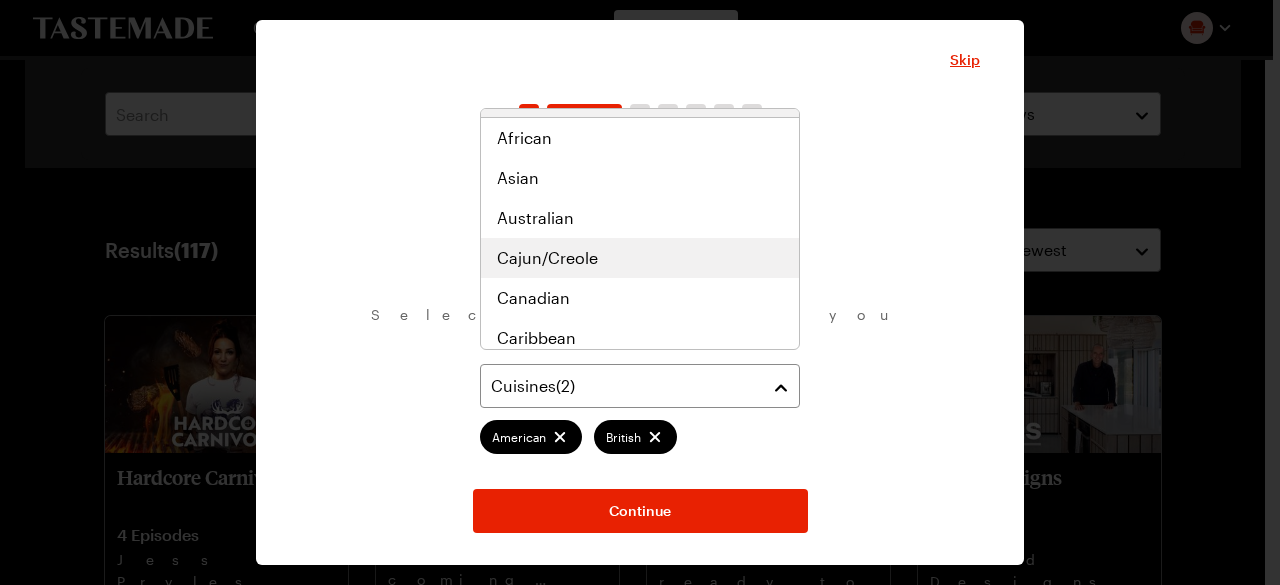 scroll, scrollTop: 112, scrollLeft: 0, axis: vertical 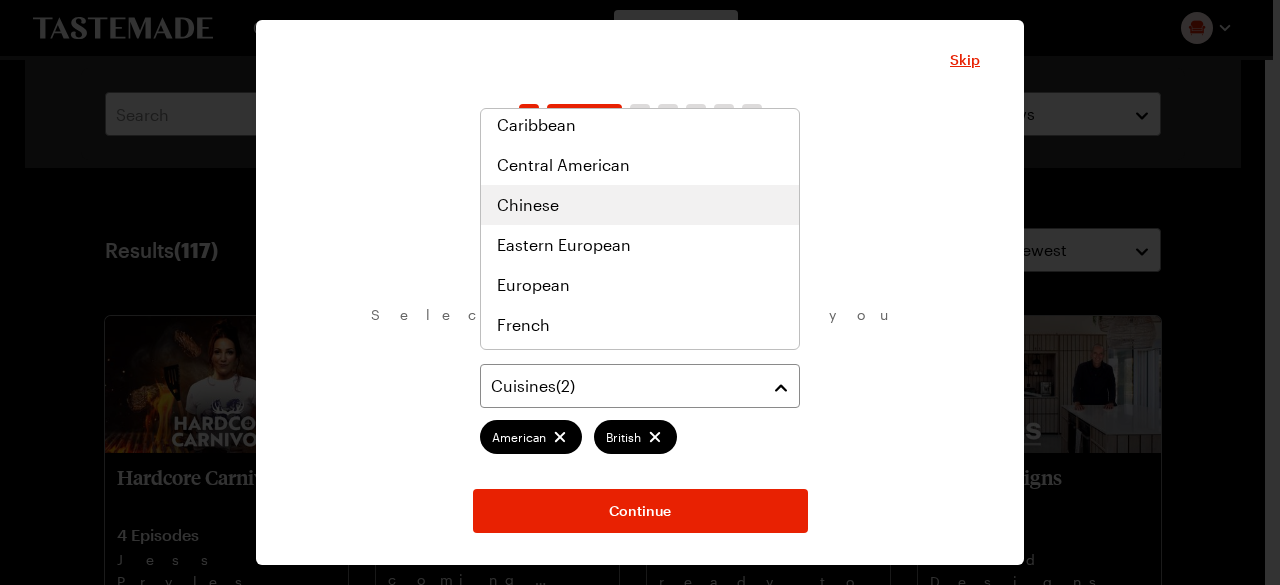 click on "Chinese" at bounding box center [528, 205] 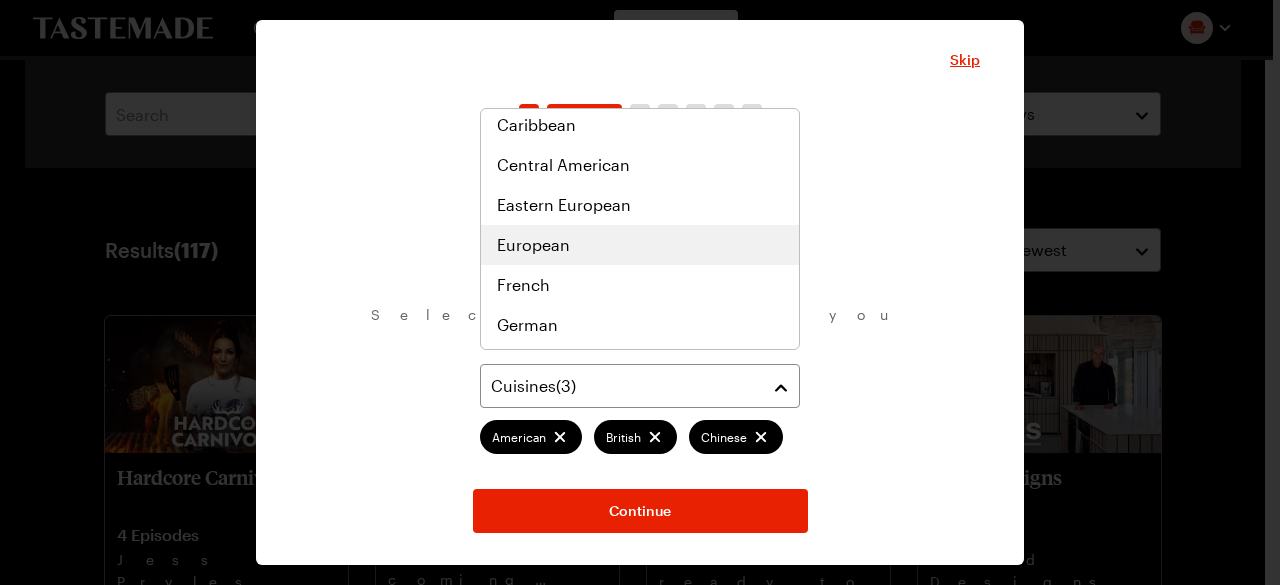 click on "European" at bounding box center [533, 245] 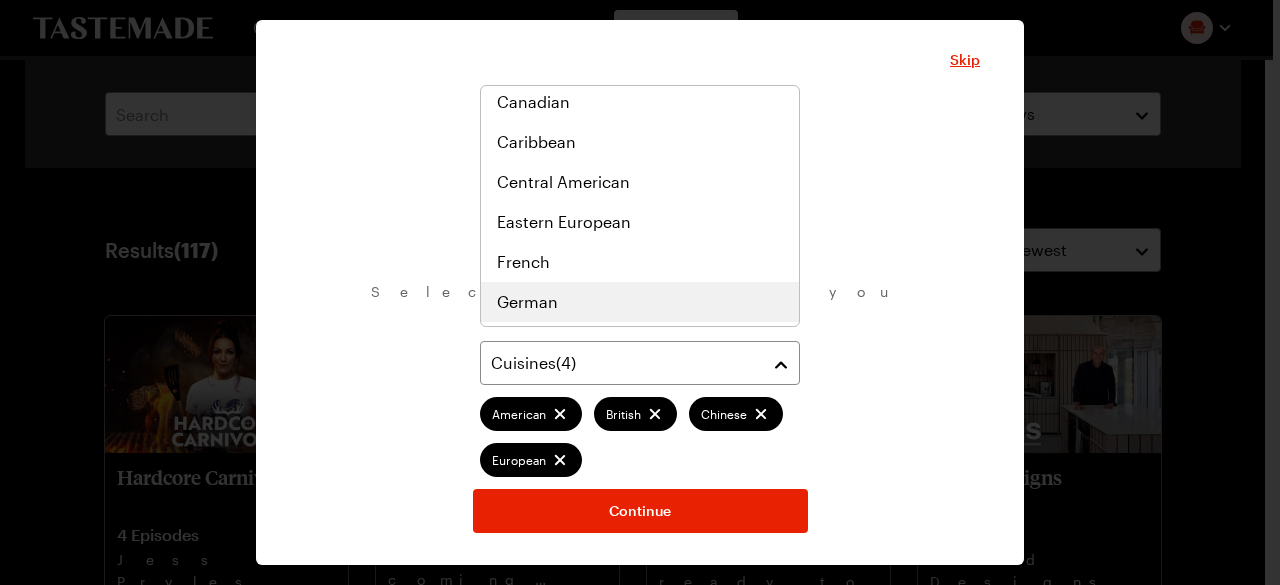 scroll, scrollTop: 365, scrollLeft: 0, axis: vertical 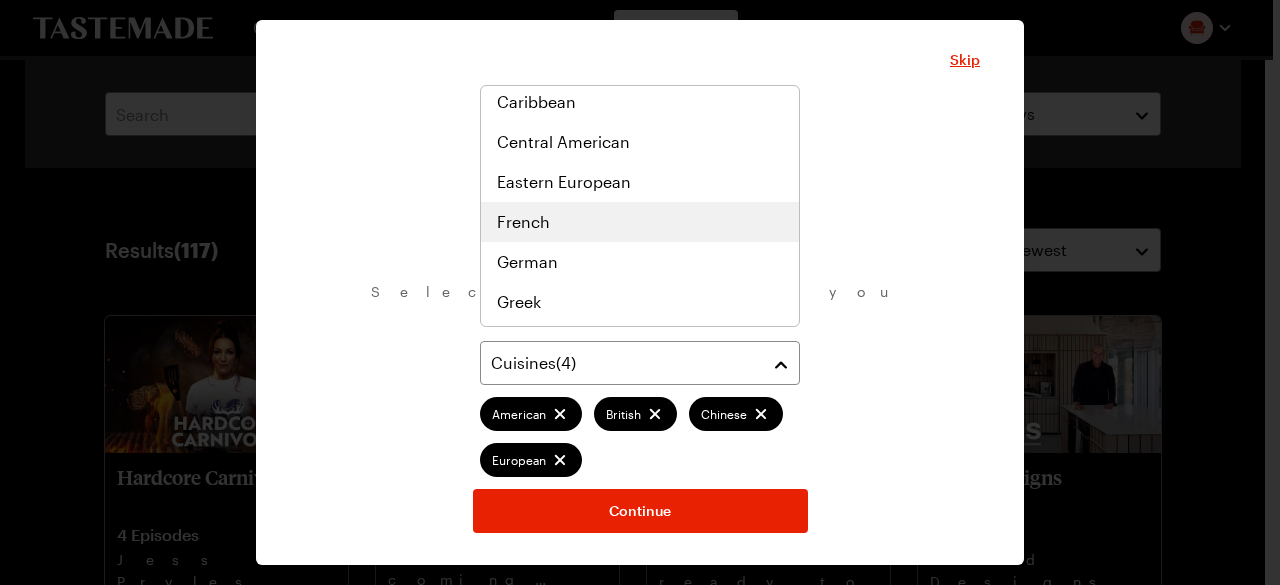 click on "French" at bounding box center [523, 222] 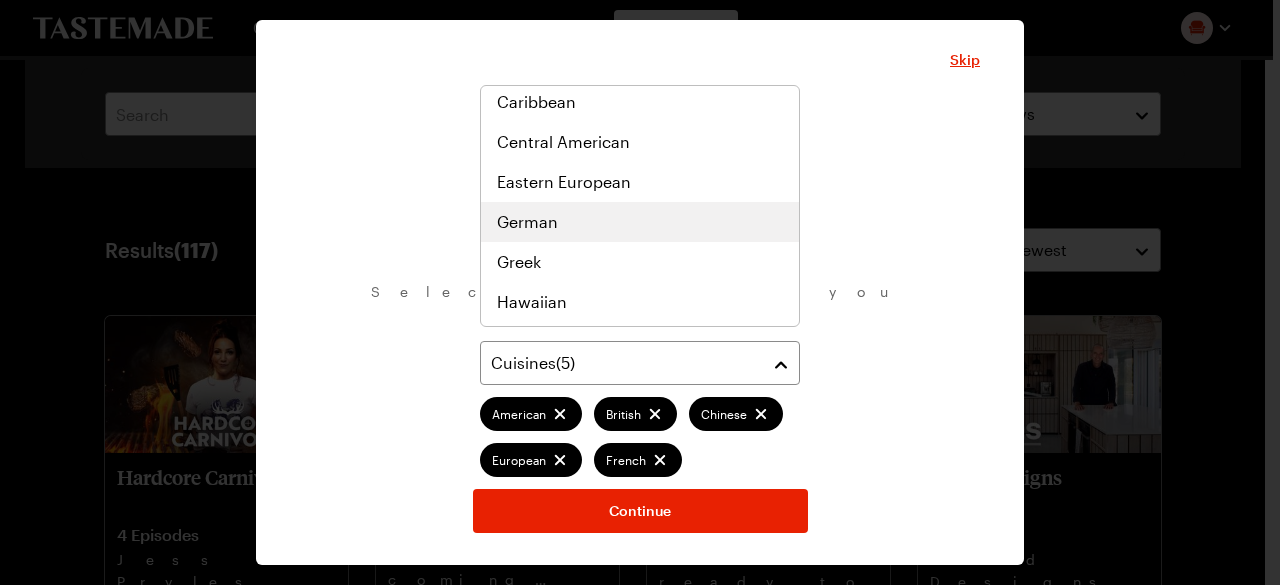 click on "German" at bounding box center [527, 222] 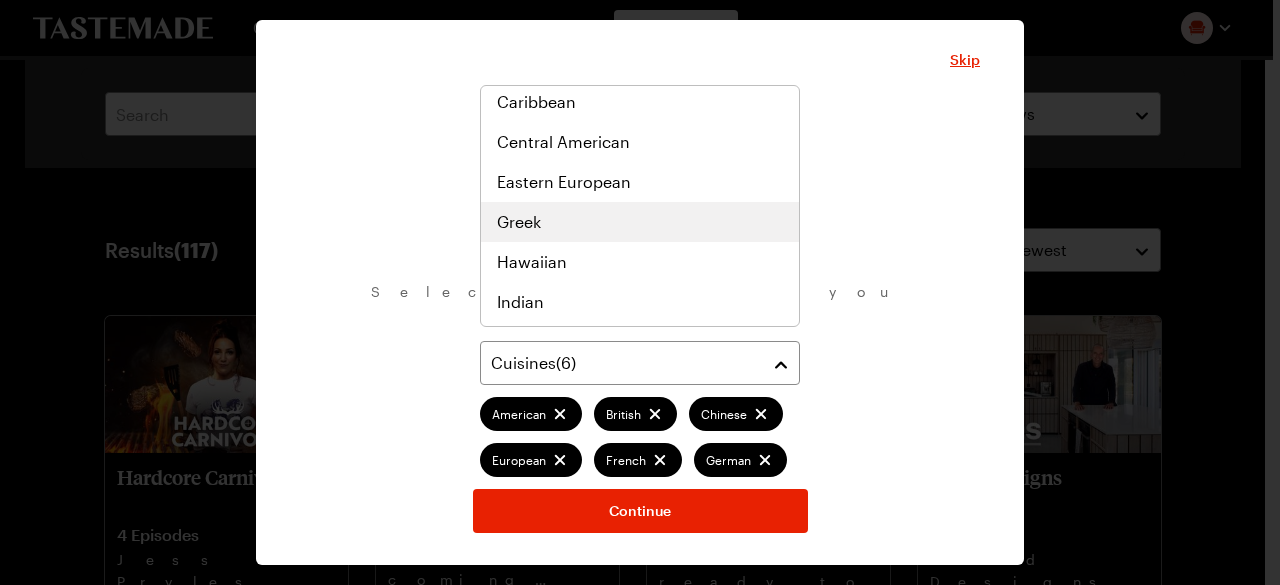 click on "Greek" at bounding box center (519, 222) 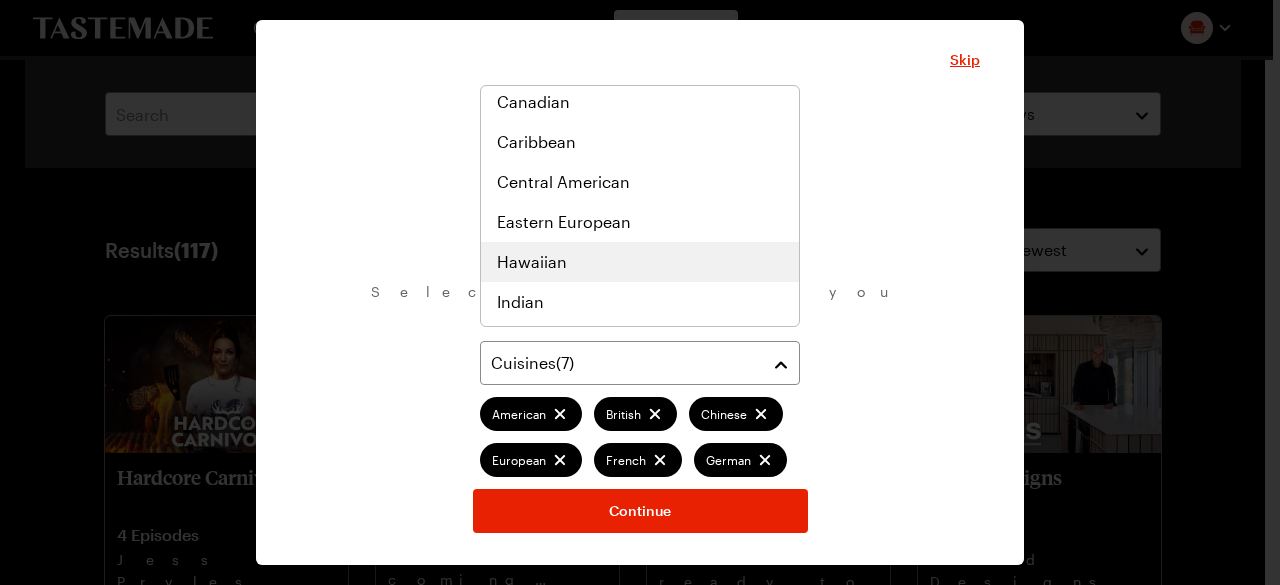 scroll, scrollTop: 485, scrollLeft: 0, axis: vertical 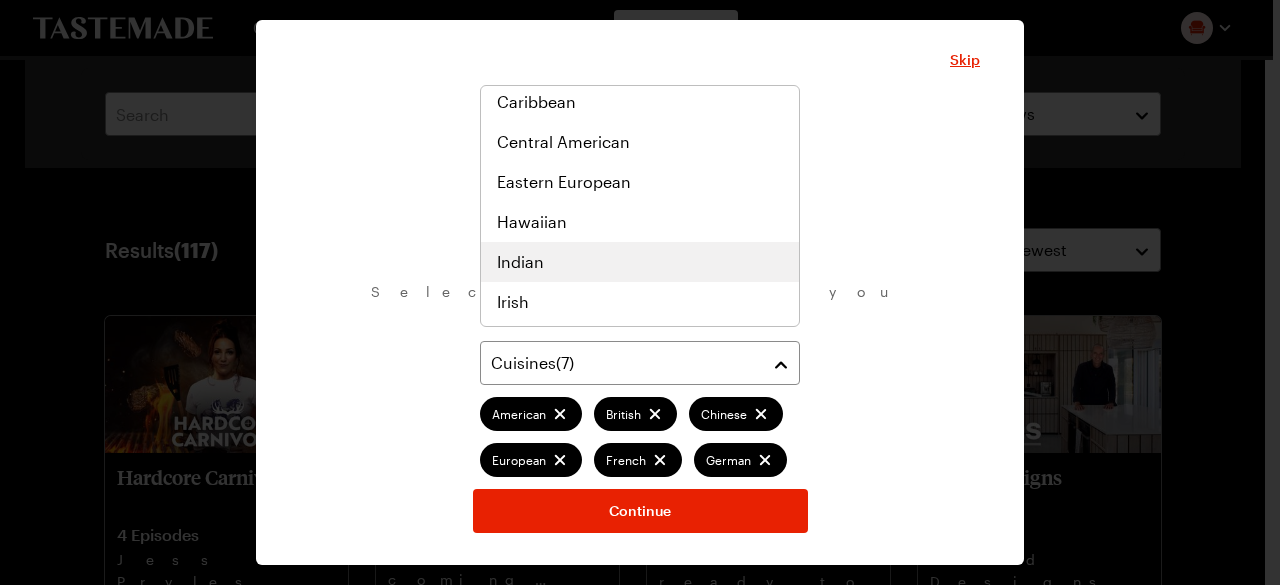 click on "Indian" at bounding box center (520, 262) 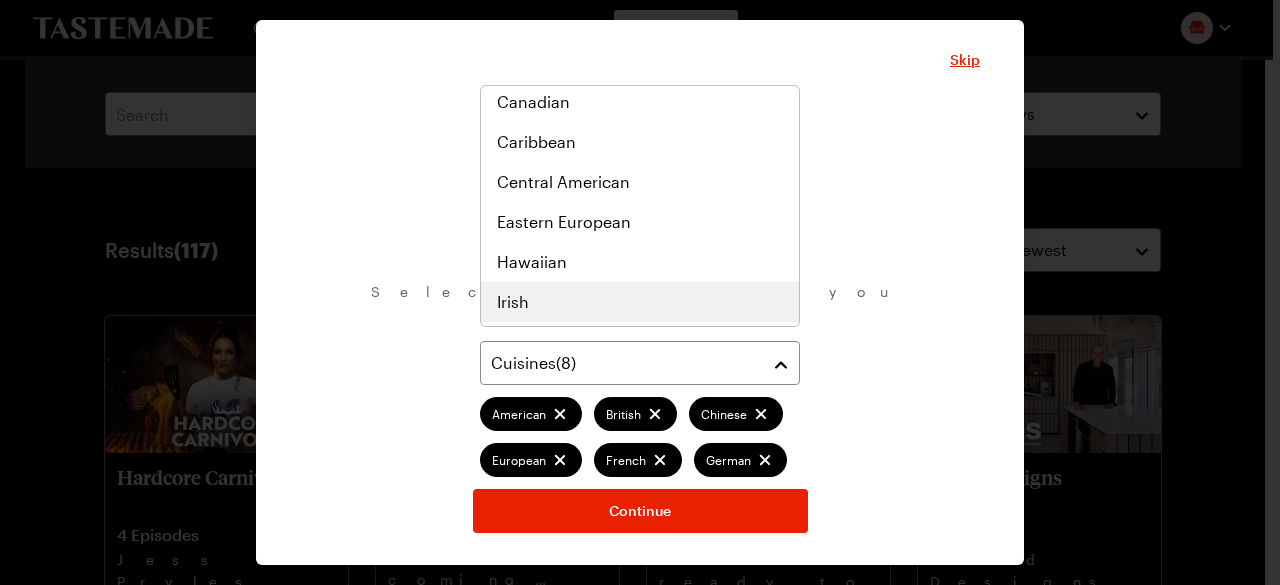 scroll, scrollTop: 525, scrollLeft: 0, axis: vertical 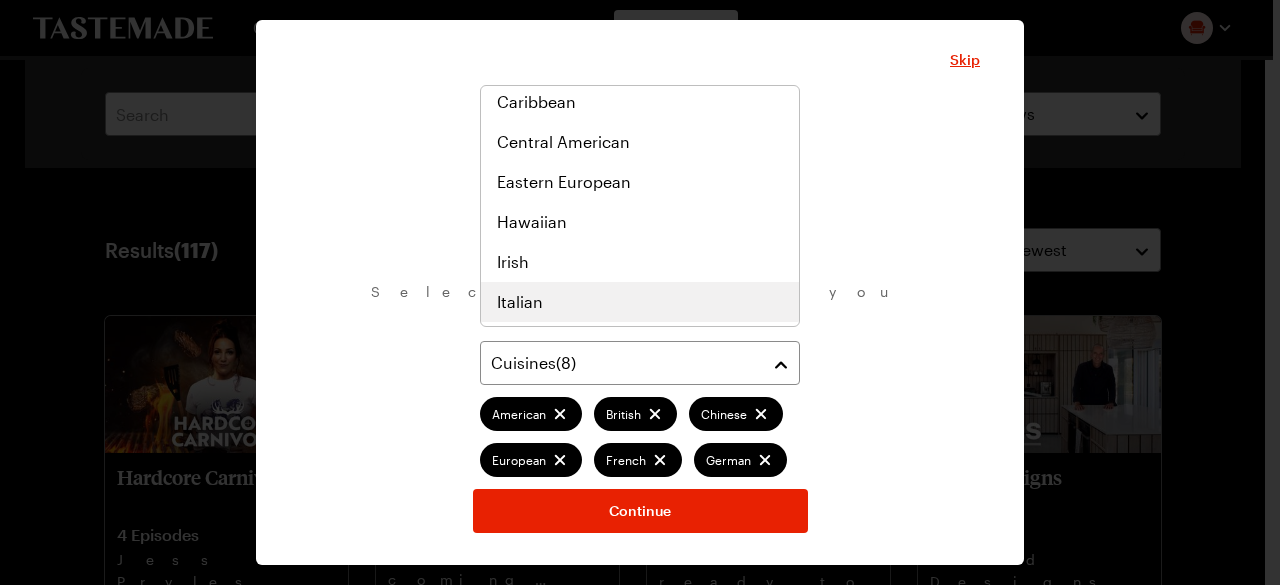 click on "Italian" at bounding box center [520, 302] 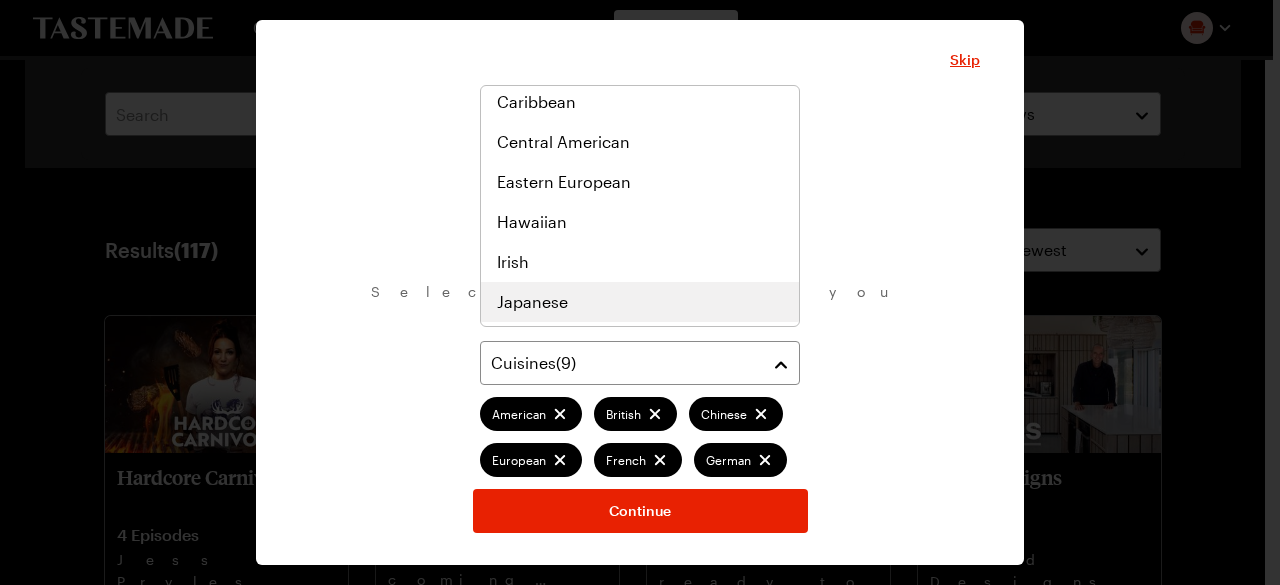 click on "Japanese" at bounding box center (532, 302) 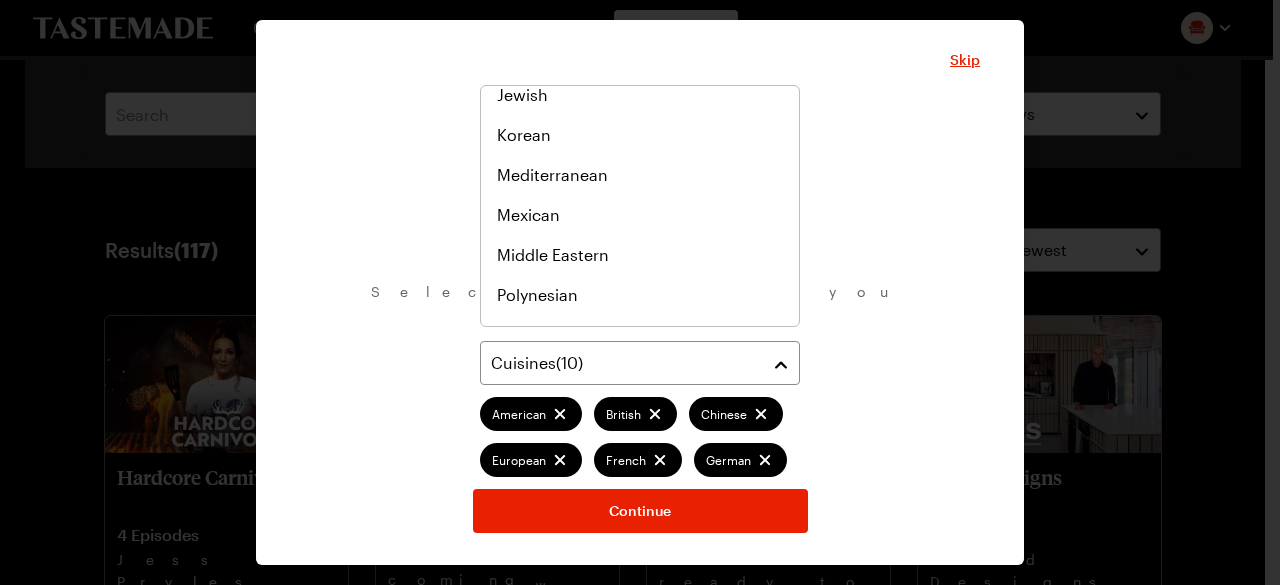 scroll, scrollTop: 816, scrollLeft: 0, axis: vertical 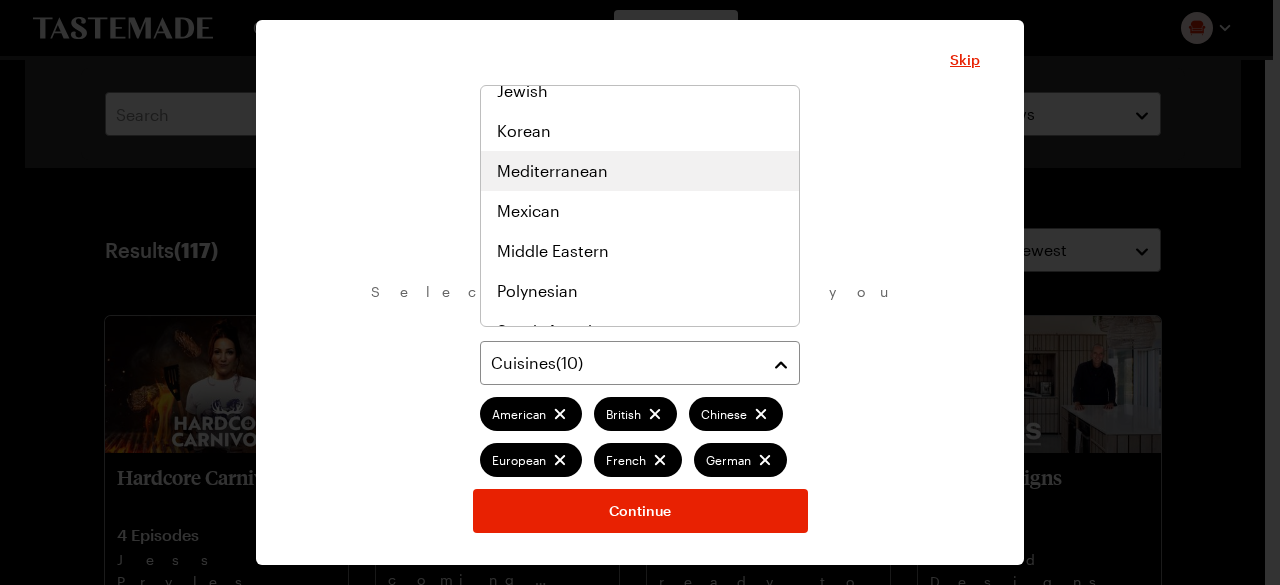 click on "Mediterranean" at bounding box center (552, 171) 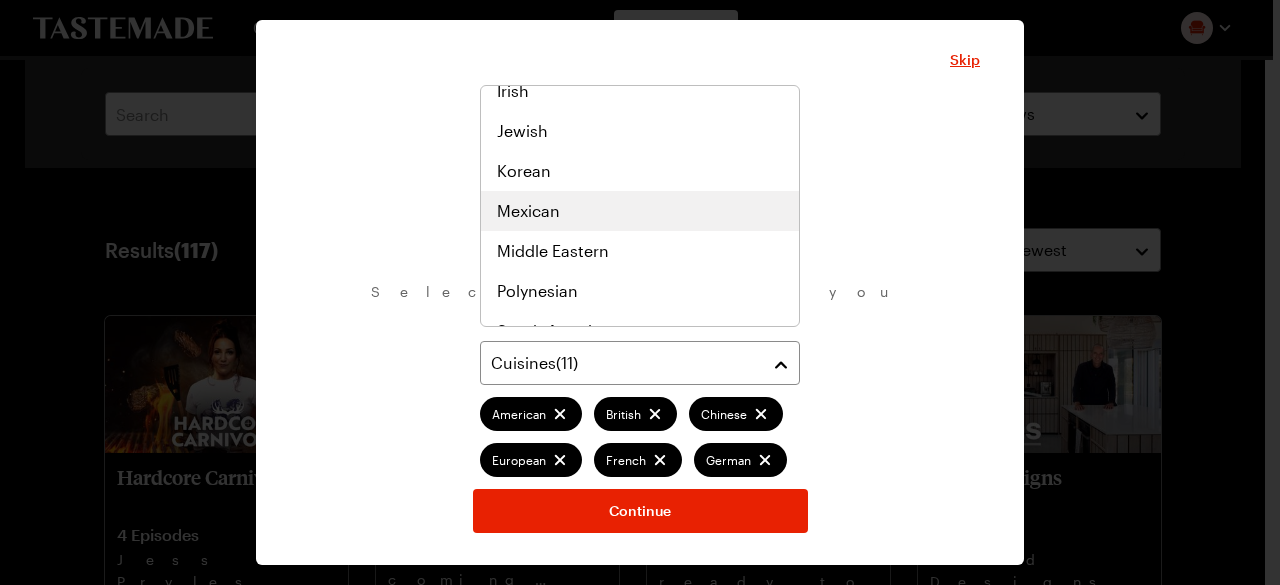 scroll, scrollTop: 856, scrollLeft: 0, axis: vertical 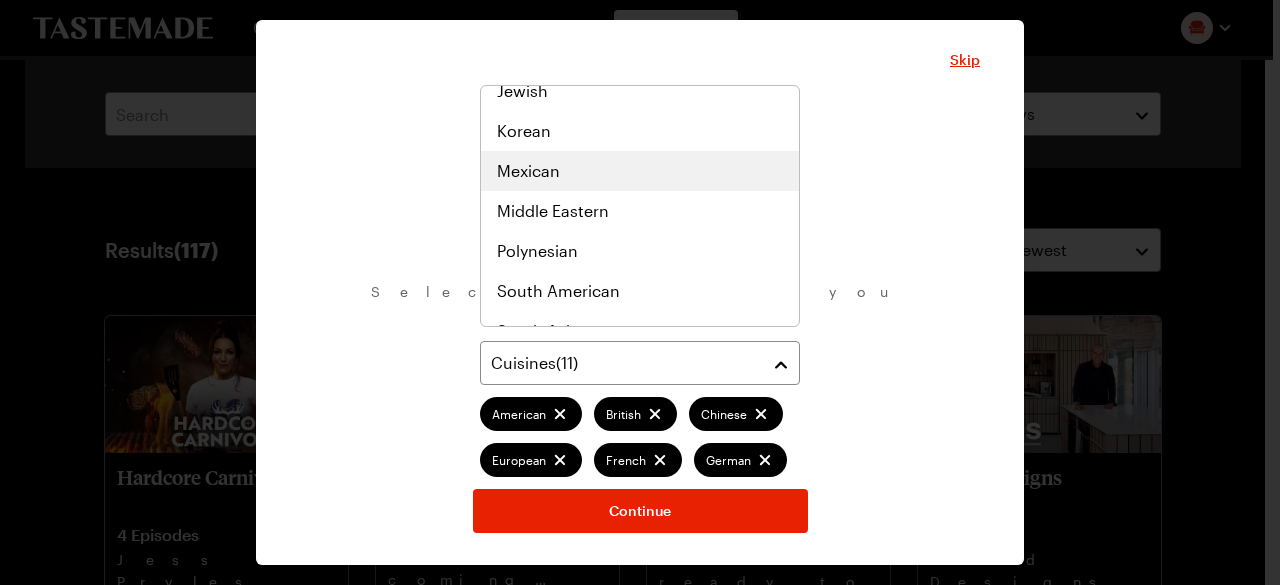 click on "Mexican" at bounding box center [528, 171] 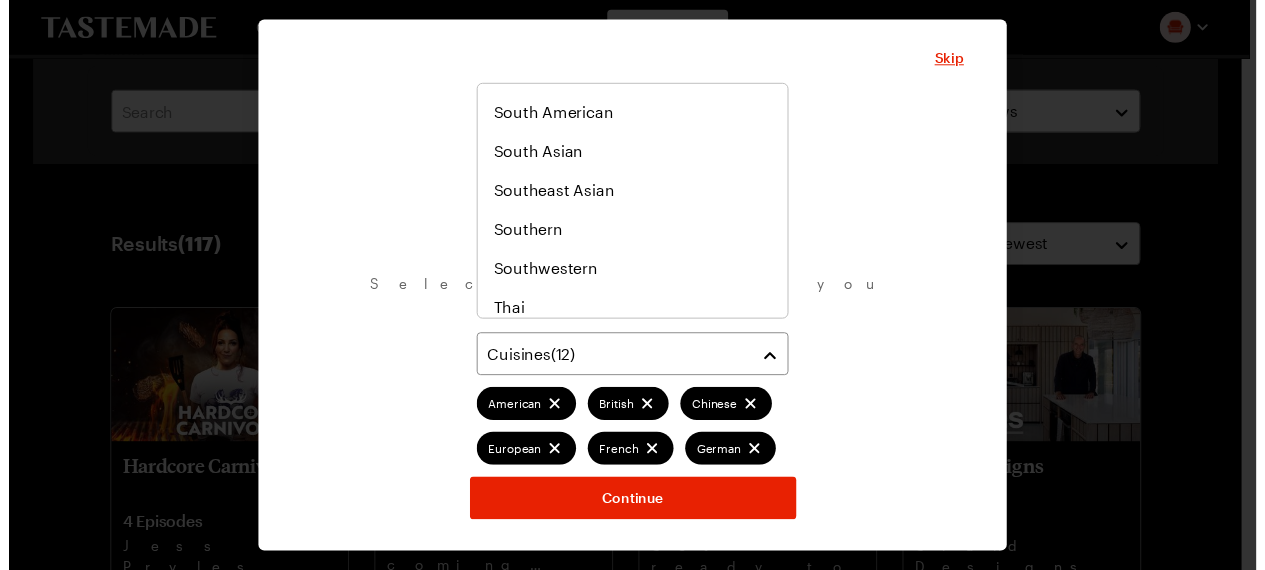 scroll, scrollTop: 1040, scrollLeft: 0, axis: vertical 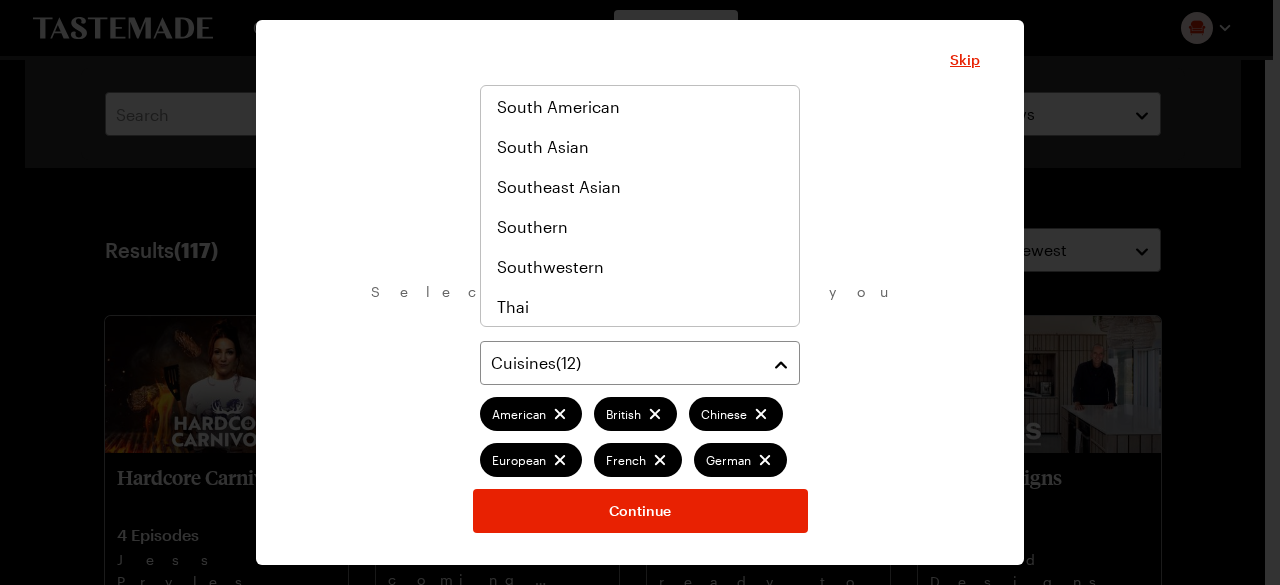 click on "What are your favorite cuisines? Select as many as you like. Cuisines  ( 12 ) American British Chinese European French German Greek Indian Italian Japanese Mediterranean Mexican Continue" at bounding box center (640, 319) 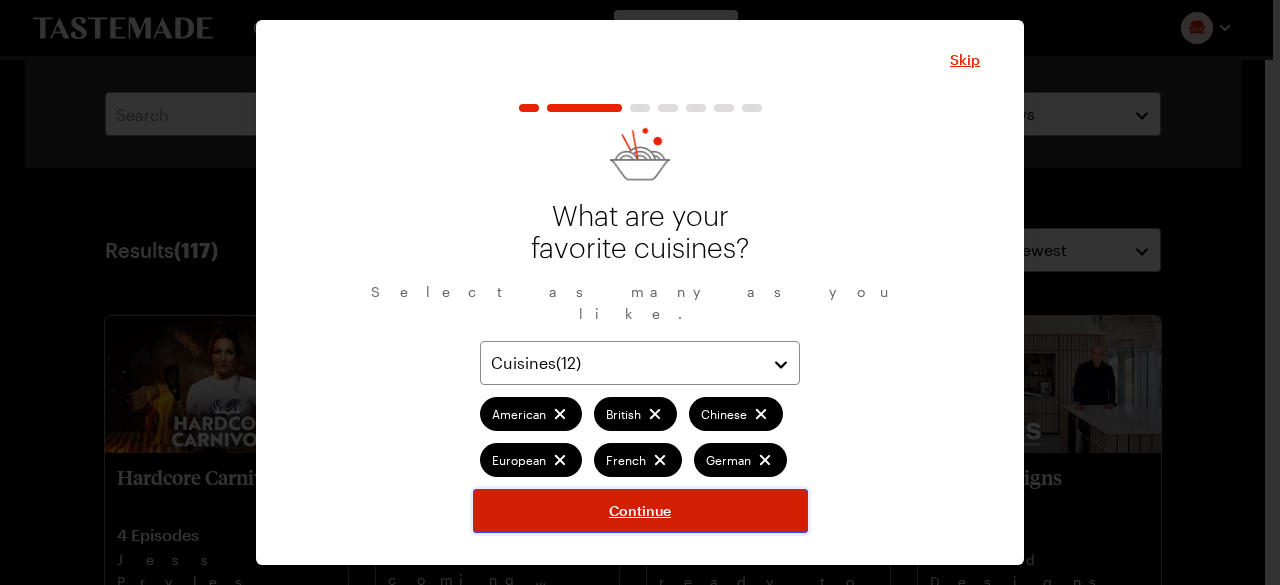 click on "Continue" at bounding box center (640, 511) 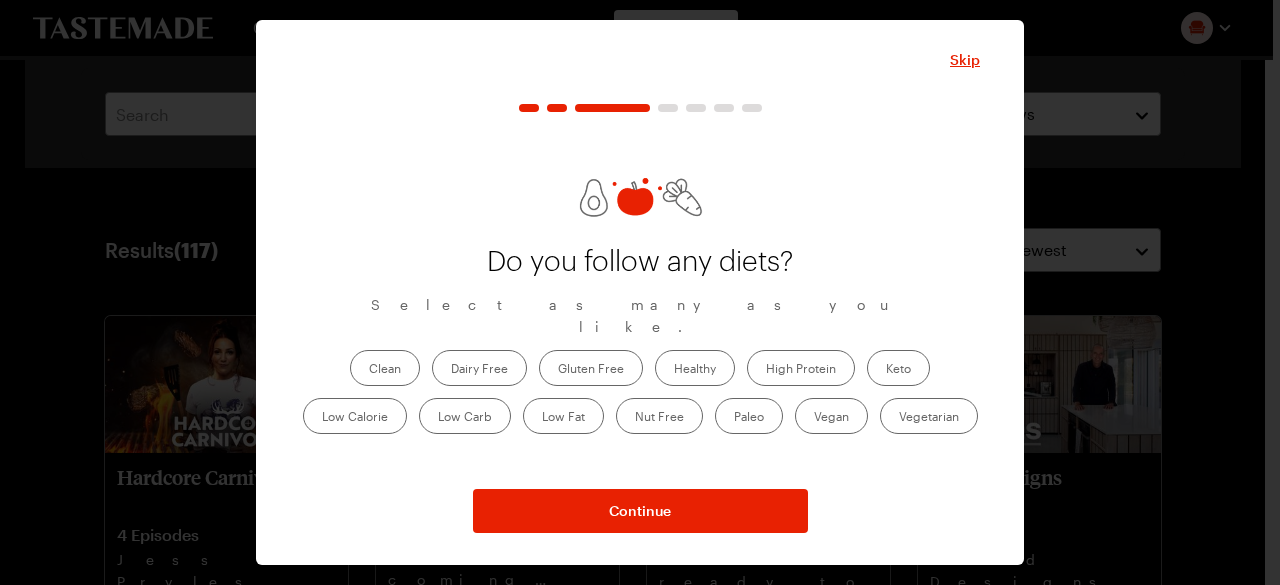 click on "Clean" at bounding box center [385, 368] 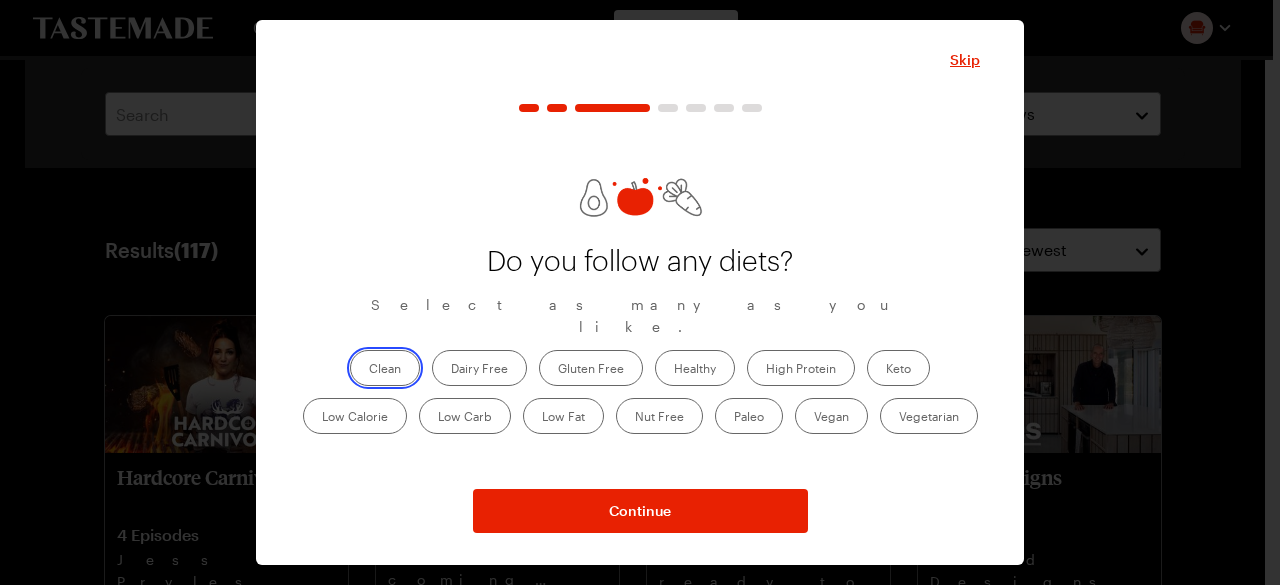click on "Clean" at bounding box center (369, 370) 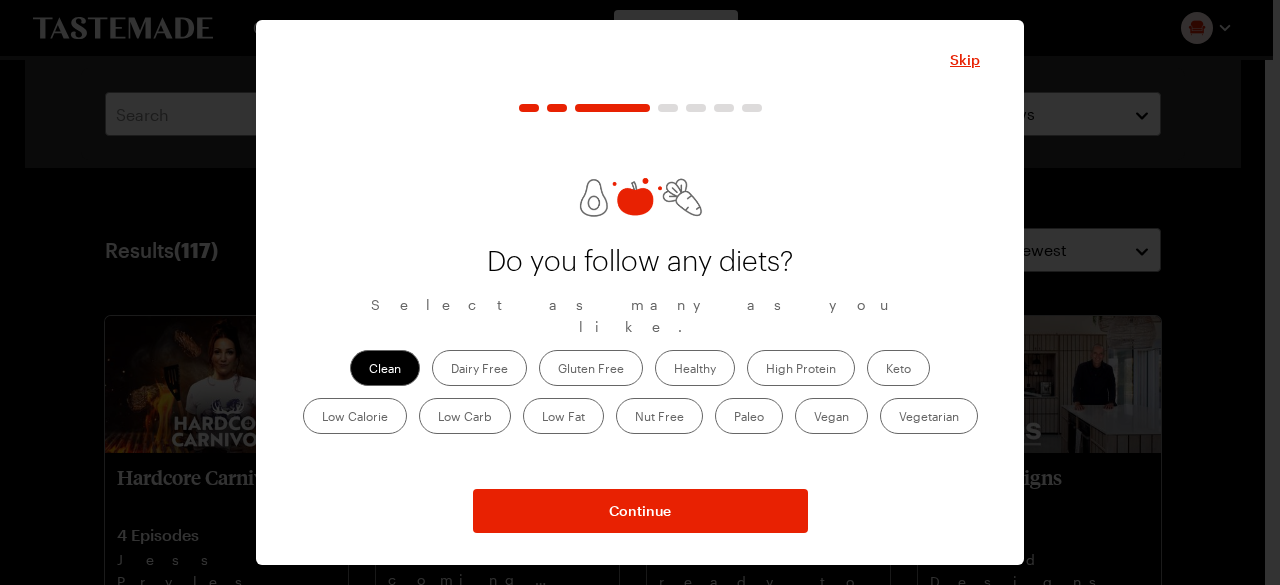 click on "Healthy" at bounding box center [695, 368] 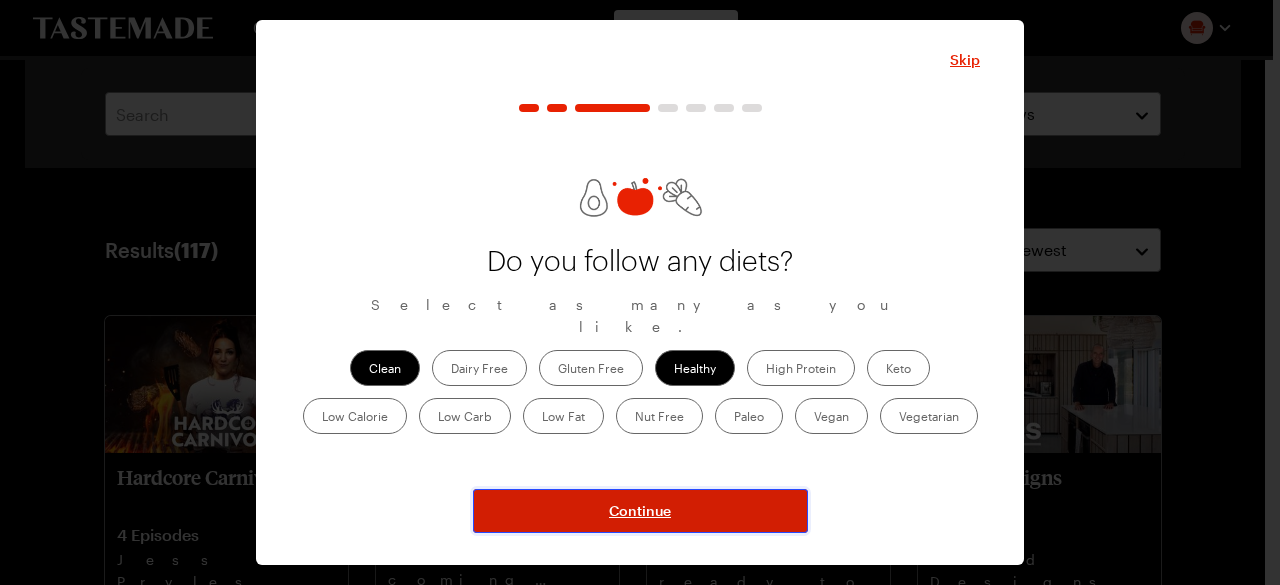 click on "Continue" at bounding box center (640, 511) 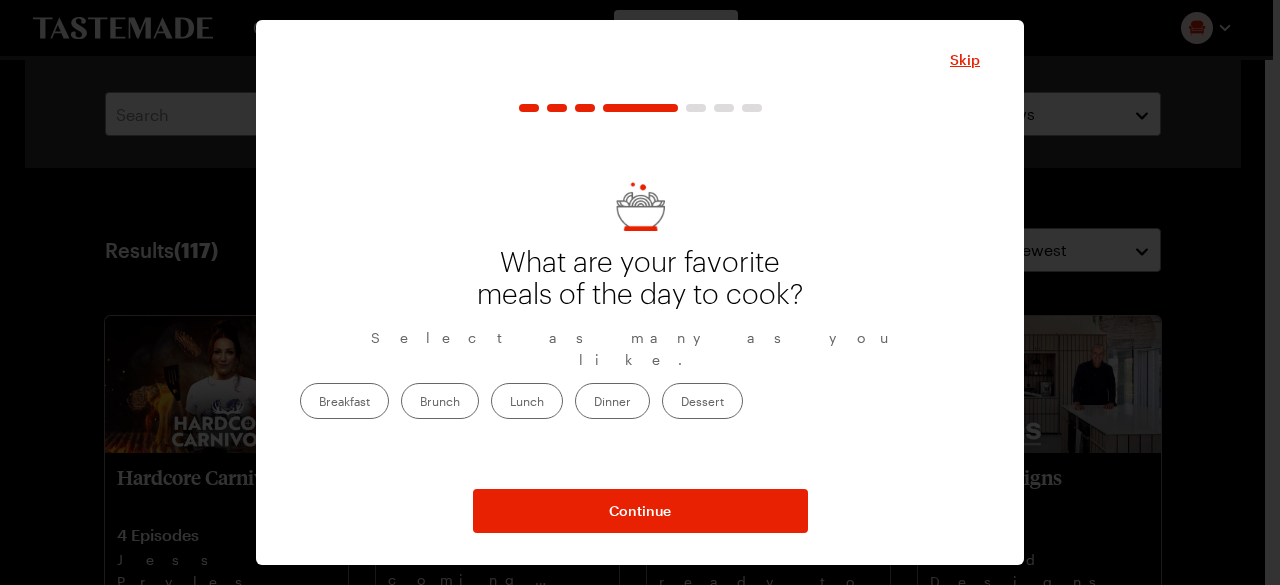 click on "Breakfast" at bounding box center [344, 401] 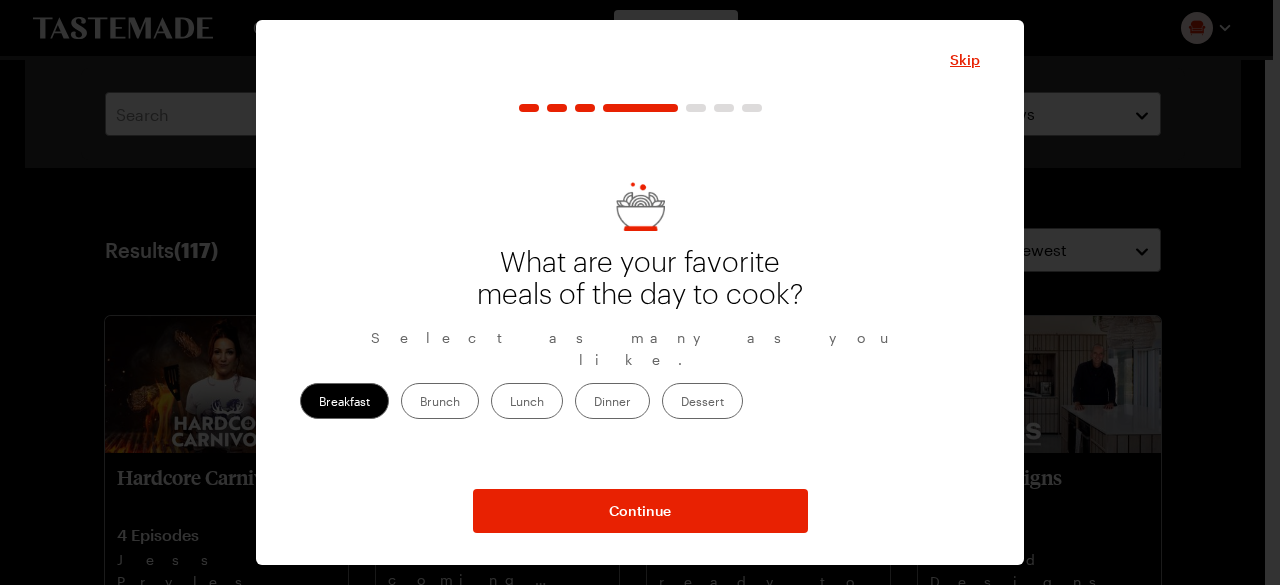 click on "Lunch" at bounding box center (527, 401) 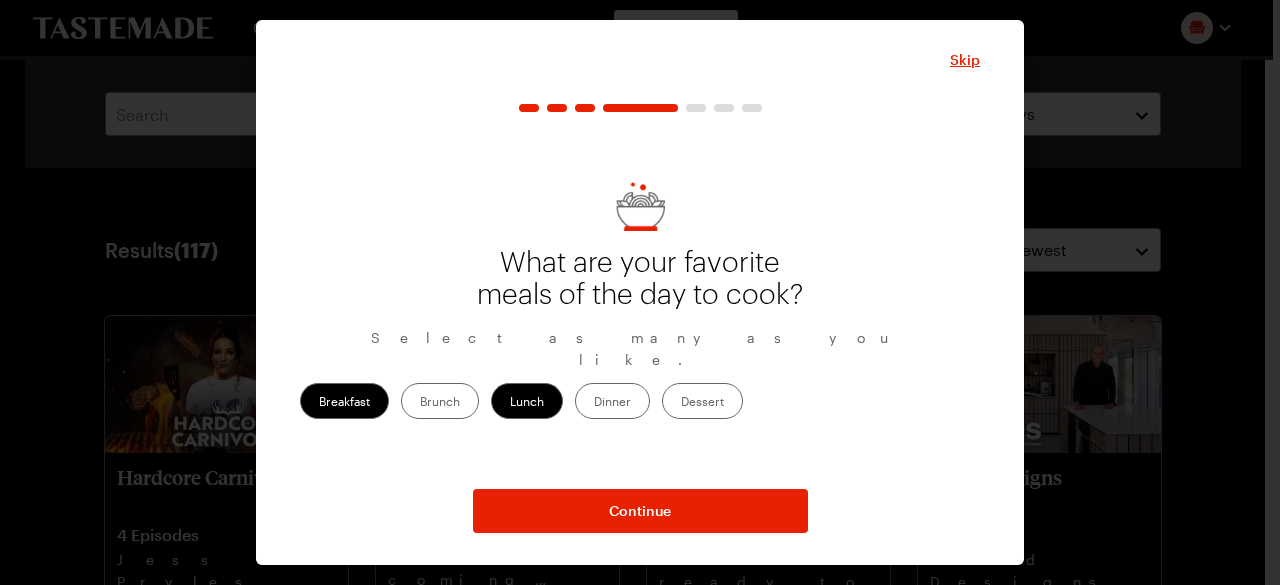 click on "Dinner" at bounding box center [612, 401] 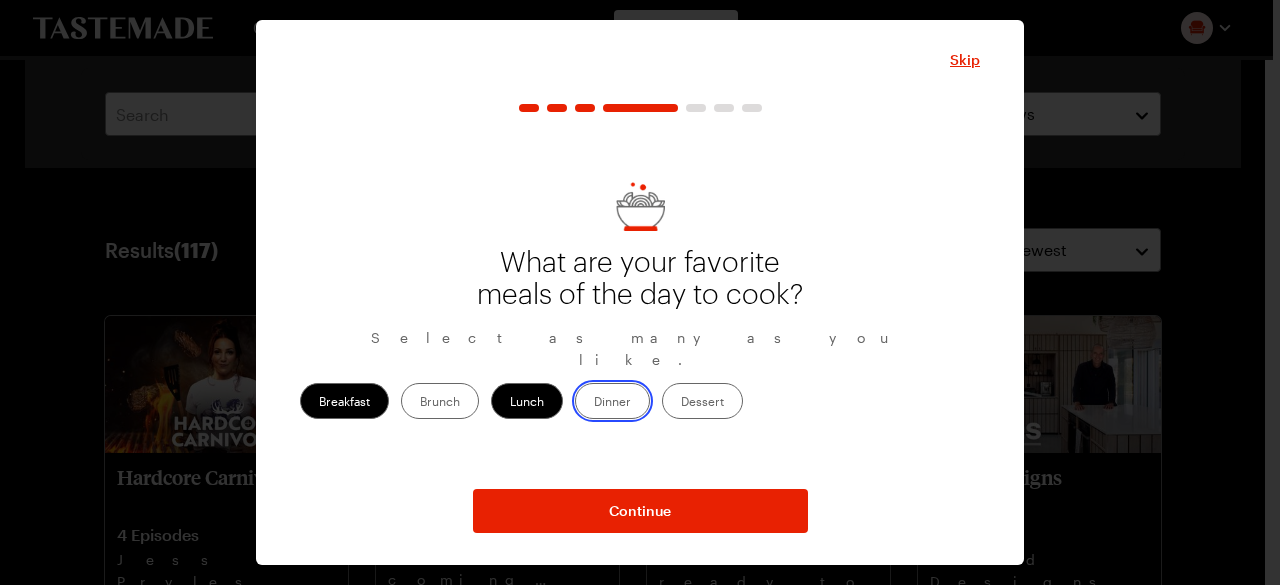 click on "Dinner" at bounding box center [594, 403] 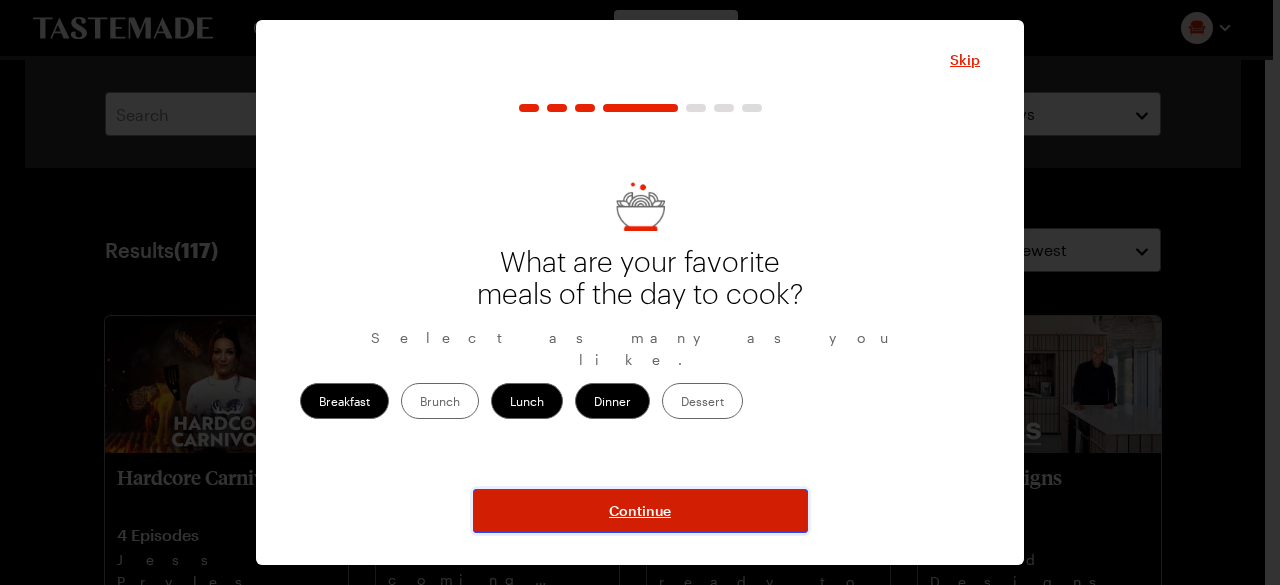 click on "Continue" at bounding box center (640, 511) 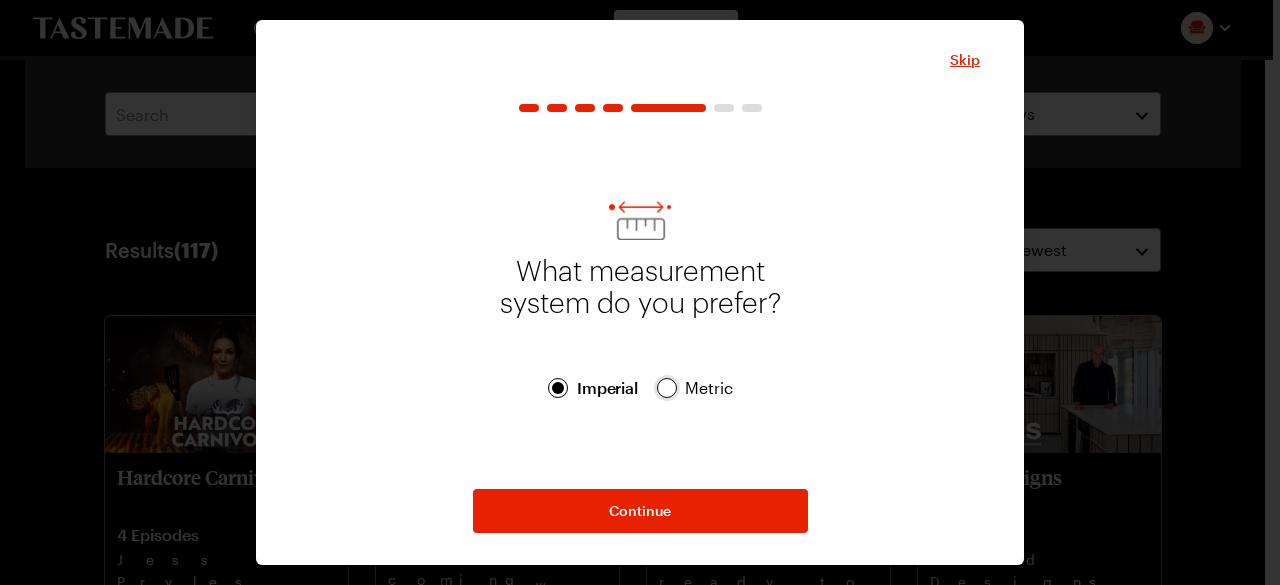 click at bounding box center (667, 388) 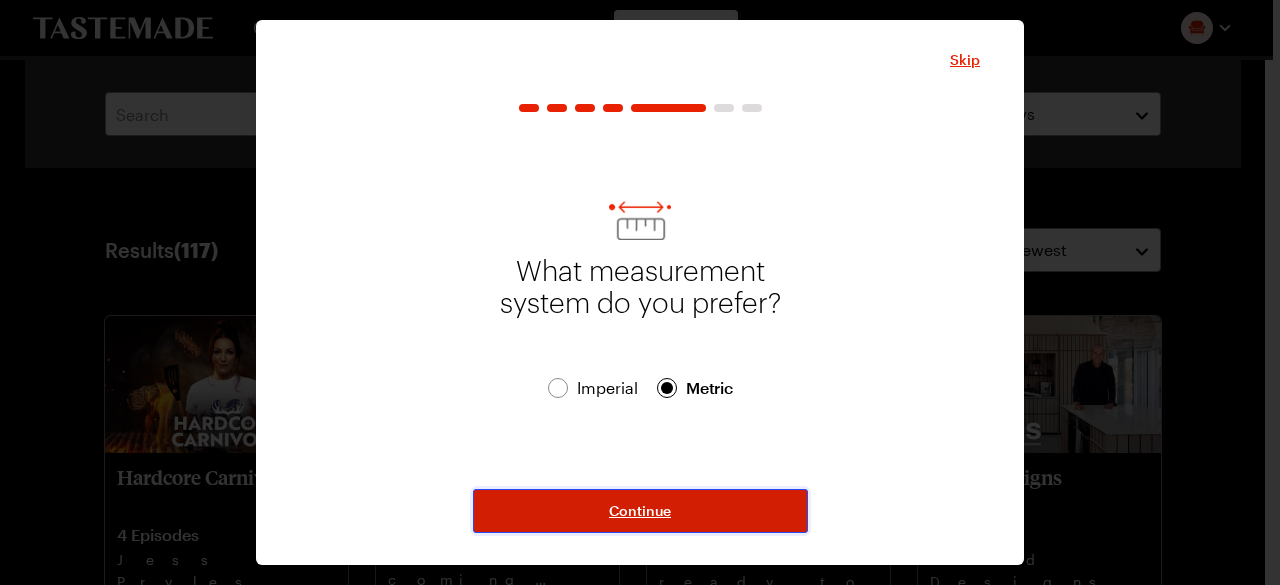 click on "Continue" at bounding box center [640, 511] 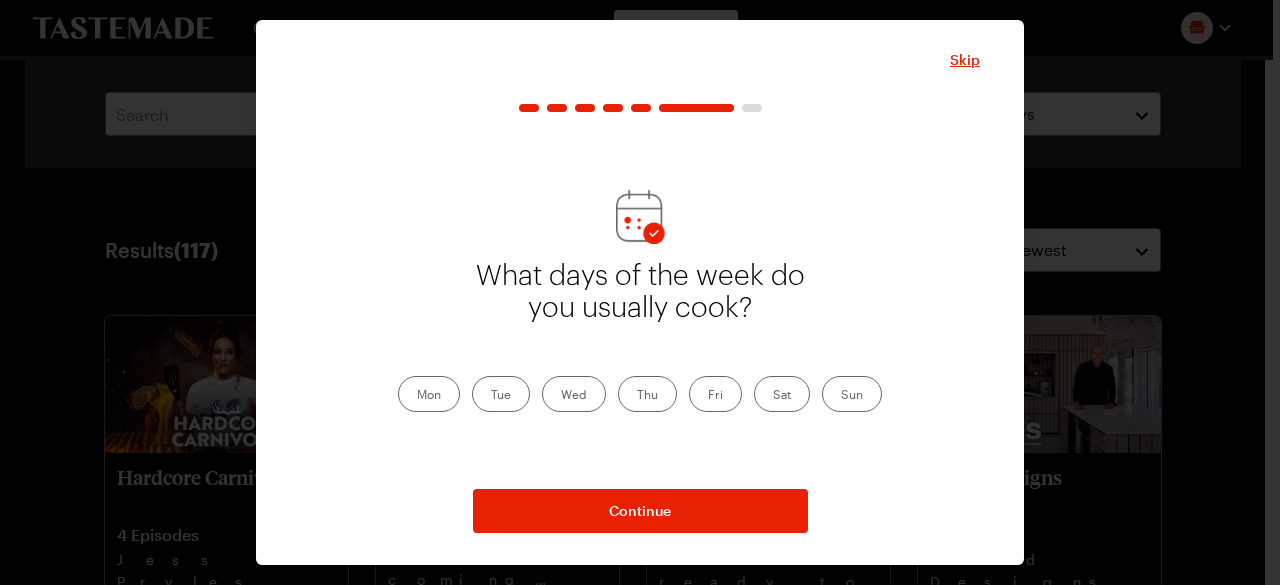 click on "Mon" at bounding box center (429, 394) 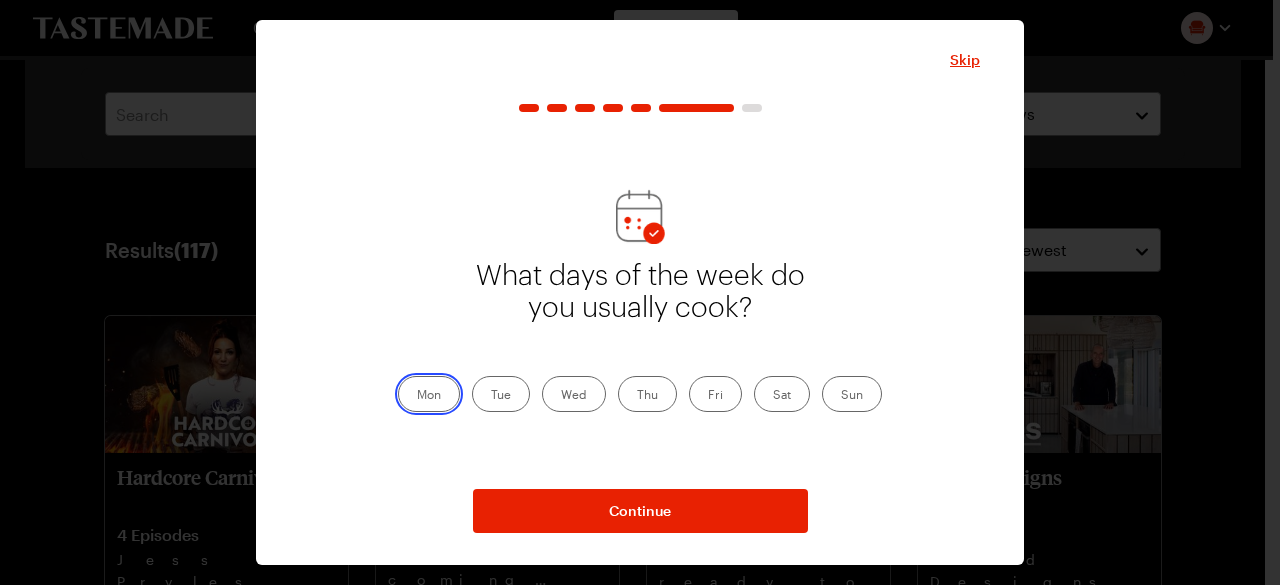 click on "Mon" at bounding box center (417, 396) 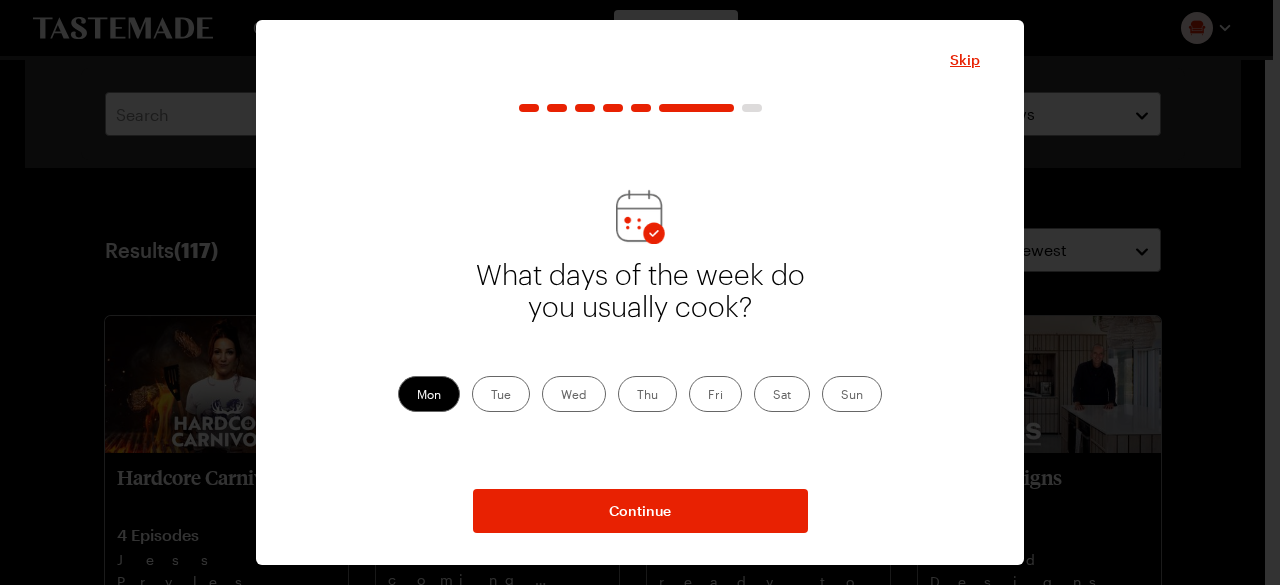 click on "Tue" at bounding box center (501, 394) 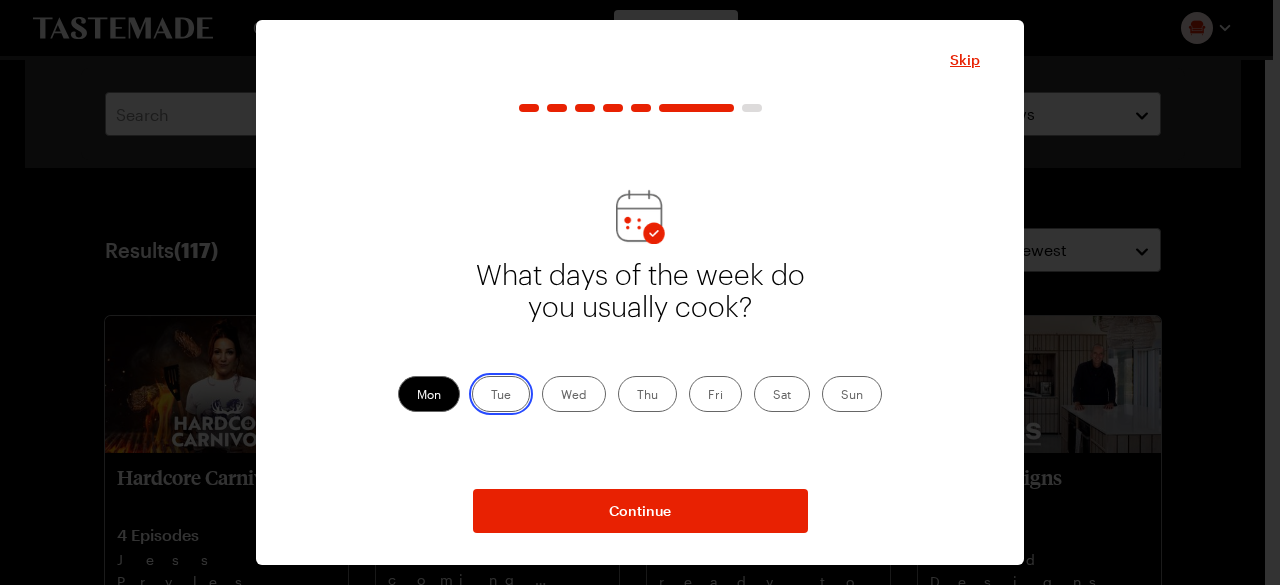 click on "Tue" at bounding box center [491, 396] 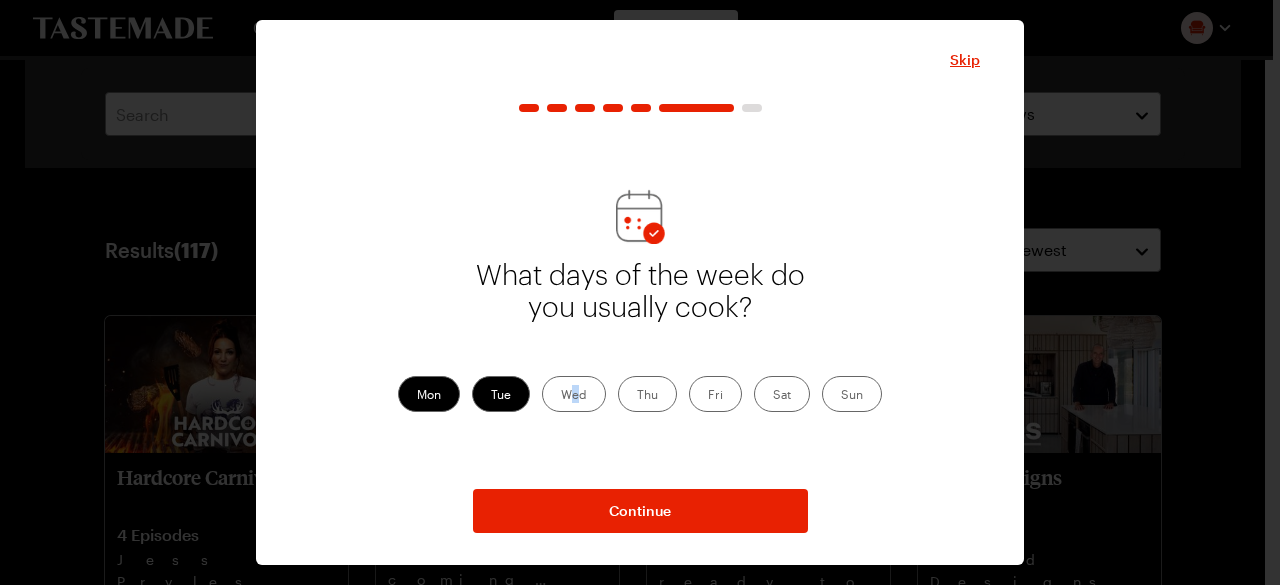 click on "Wed" at bounding box center [574, 394] 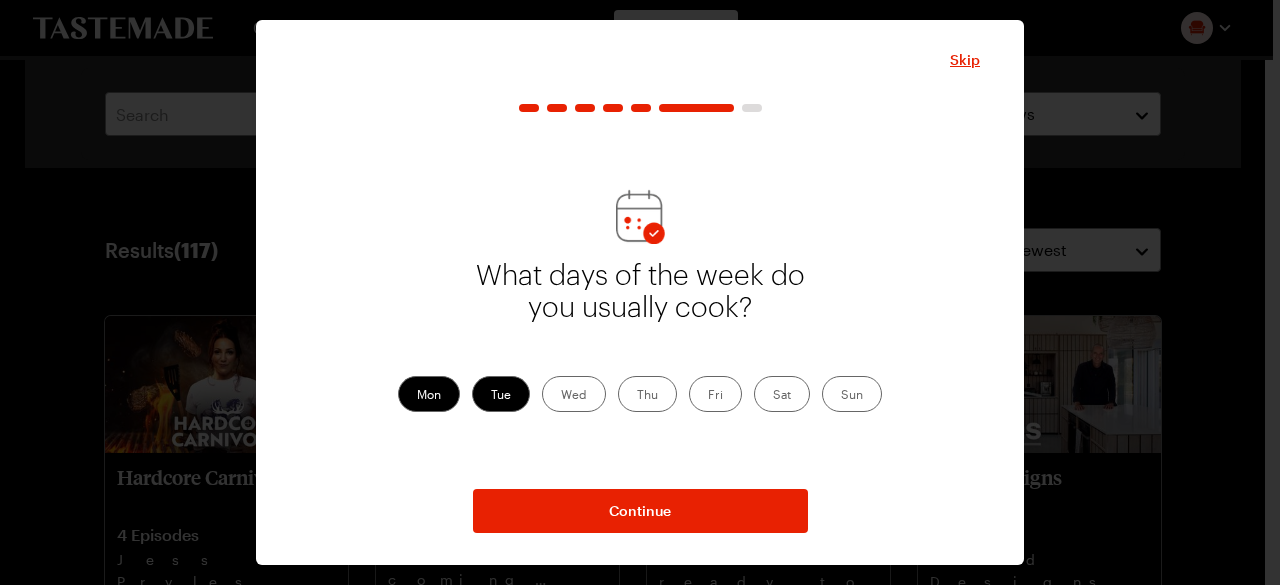 click on "Thu" at bounding box center [647, 394] 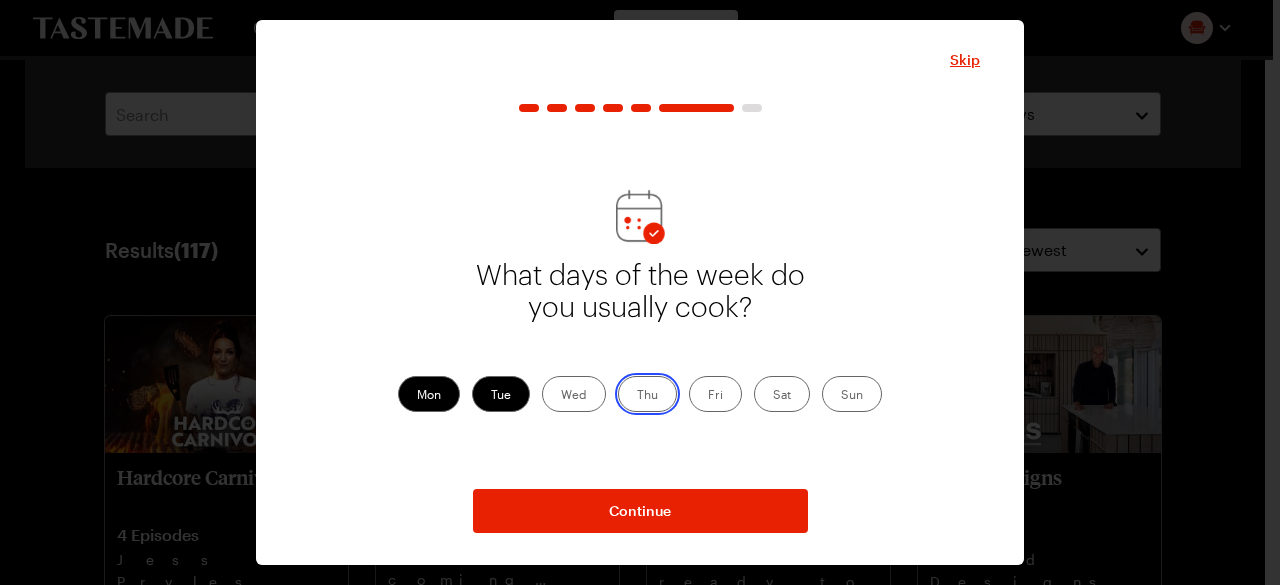 click on "Thu" at bounding box center (637, 396) 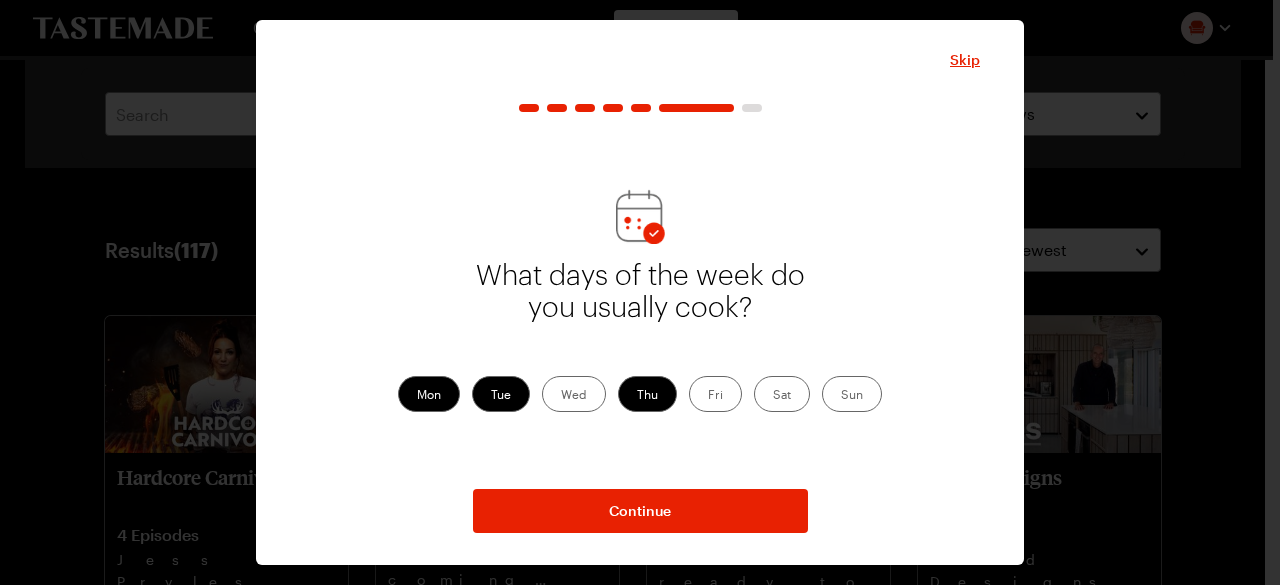 click on "Fri" at bounding box center [715, 394] 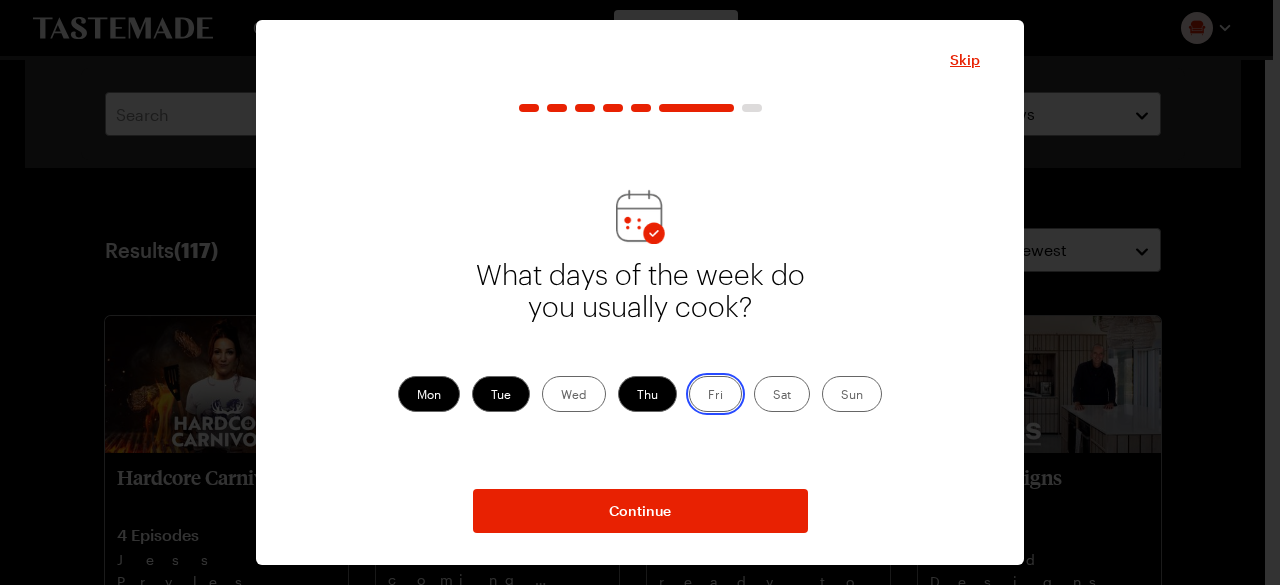 click on "Fri" at bounding box center [708, 396] 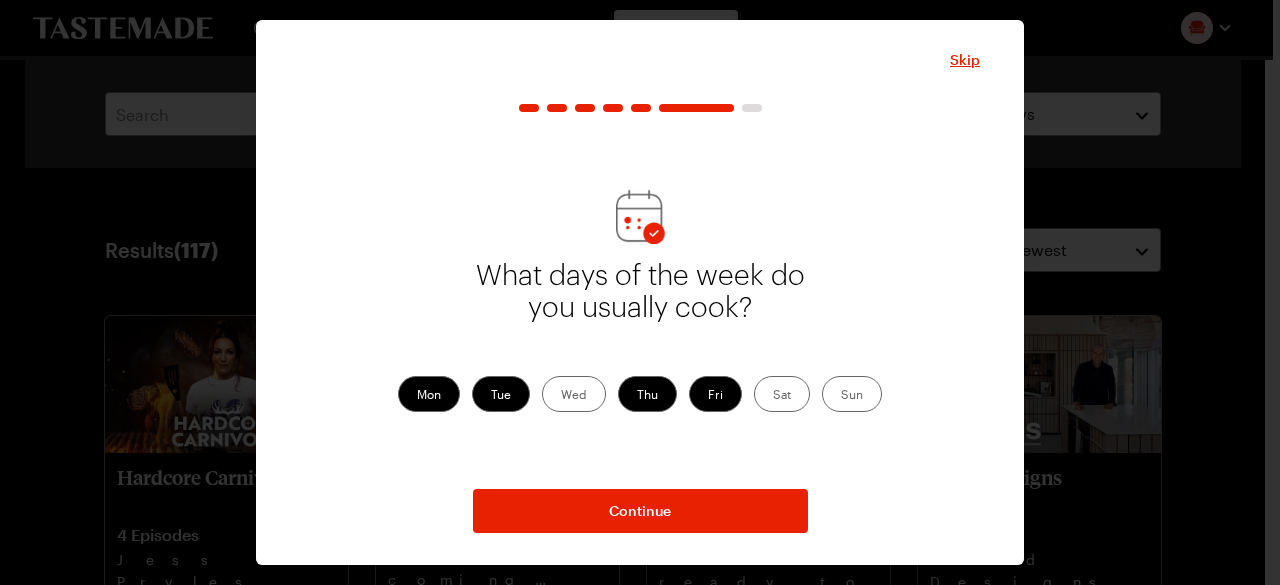 click on "Sat" at bounding box center (782, 394) 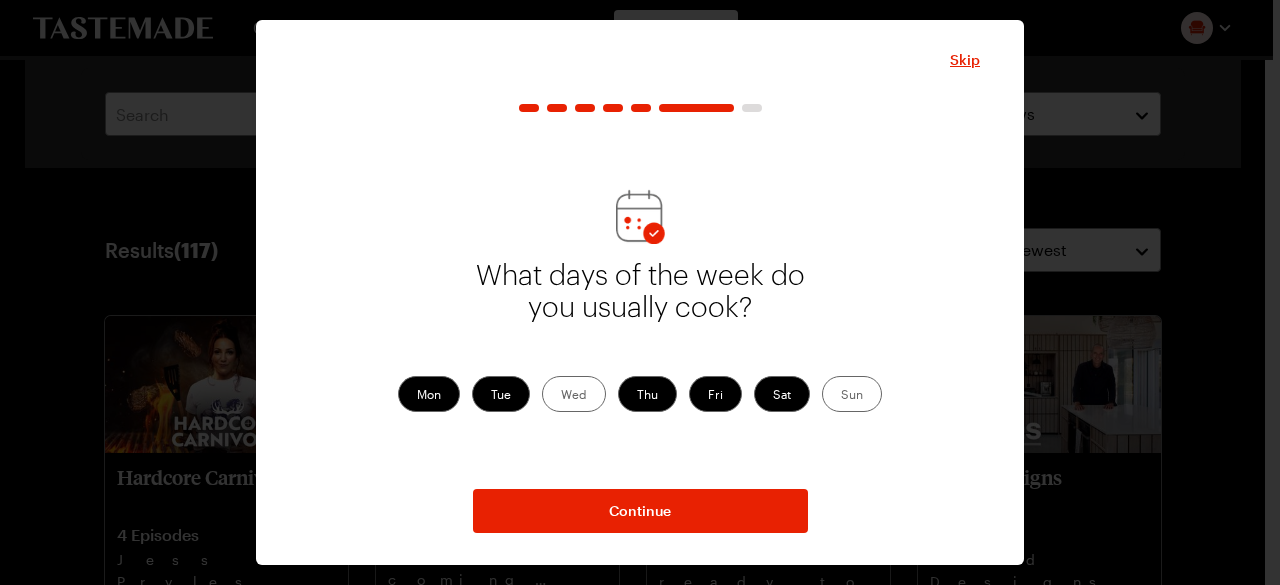 click on "Sun" at bounding box center (852, 394) 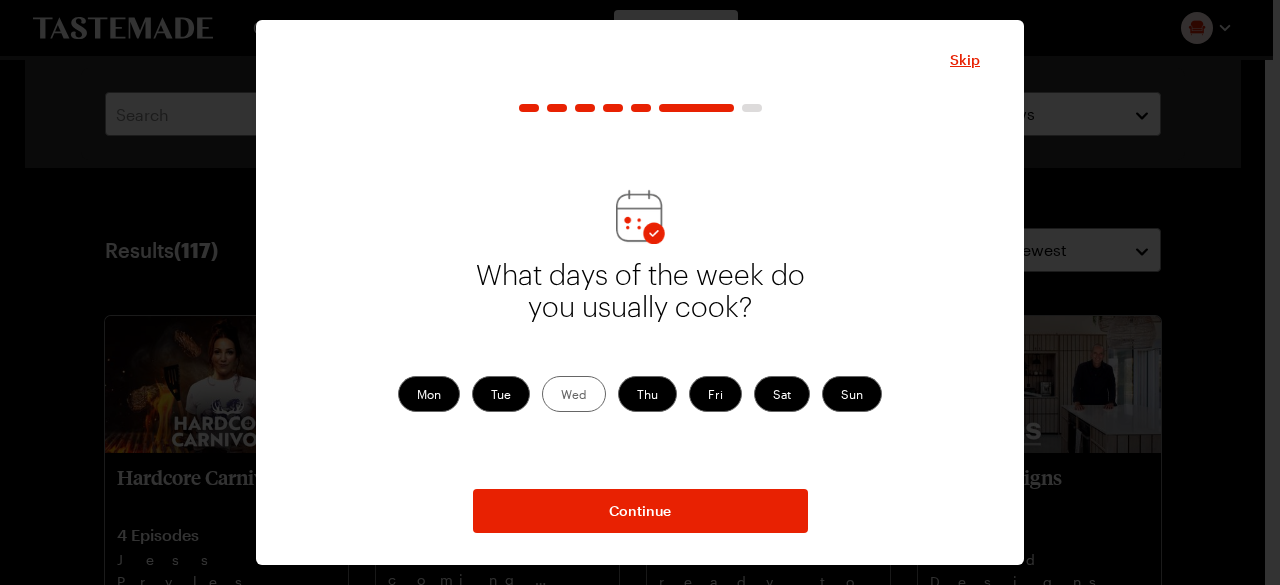 click on "Wed" at bounding box center [574, 394] 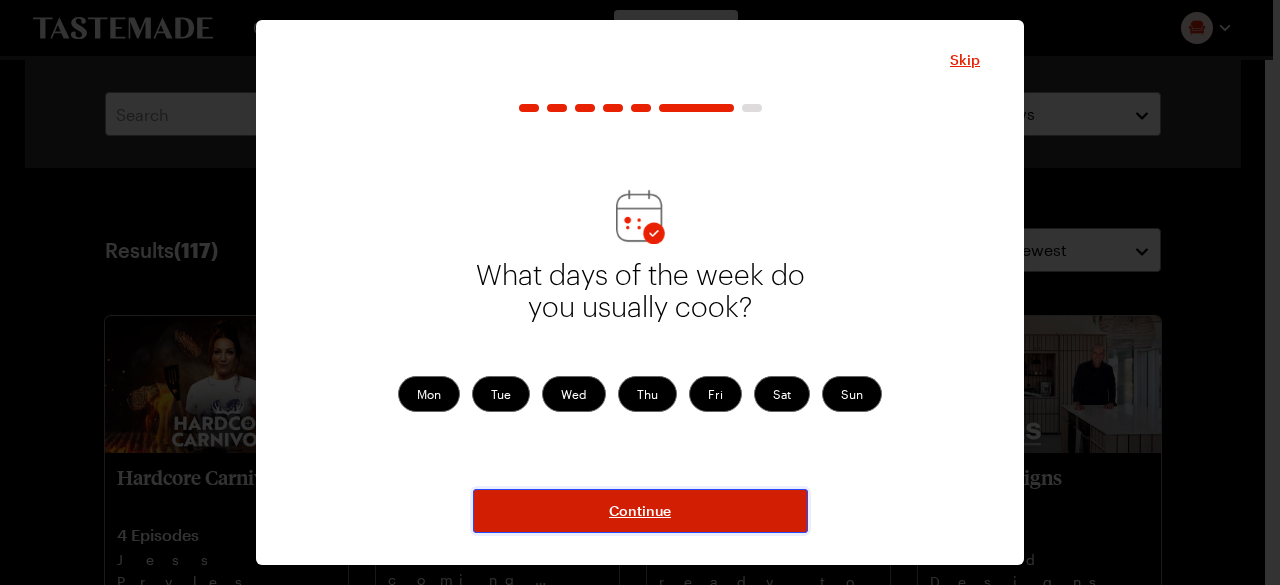 click on "Continue" at bounding box center [640, 511] 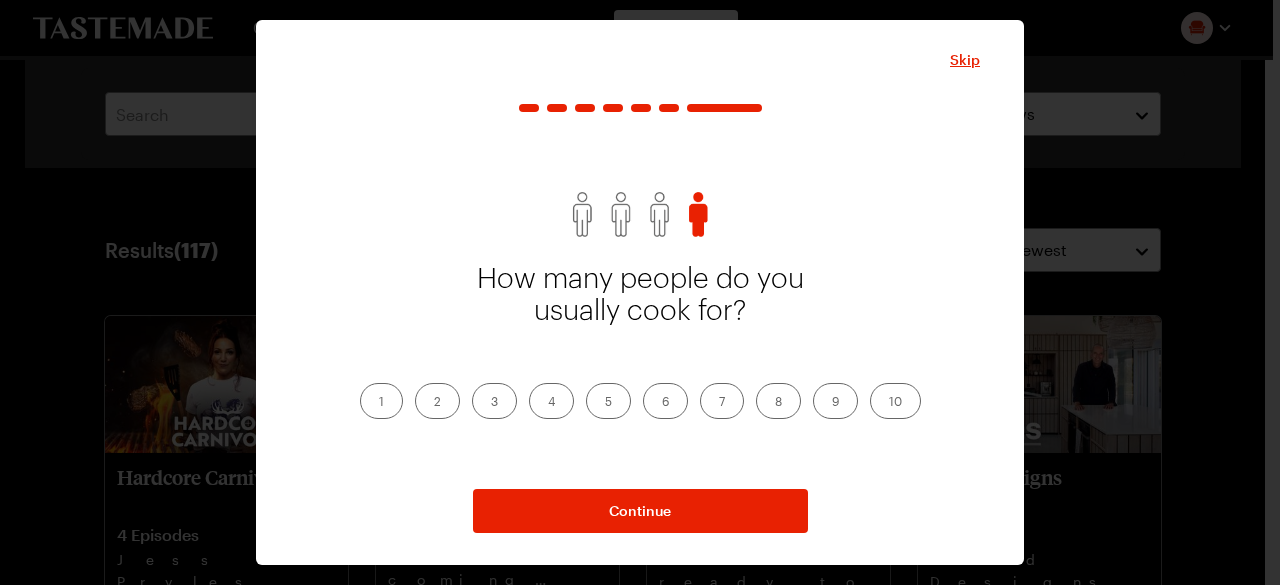 click on "2" at bounding box center (437, 401) 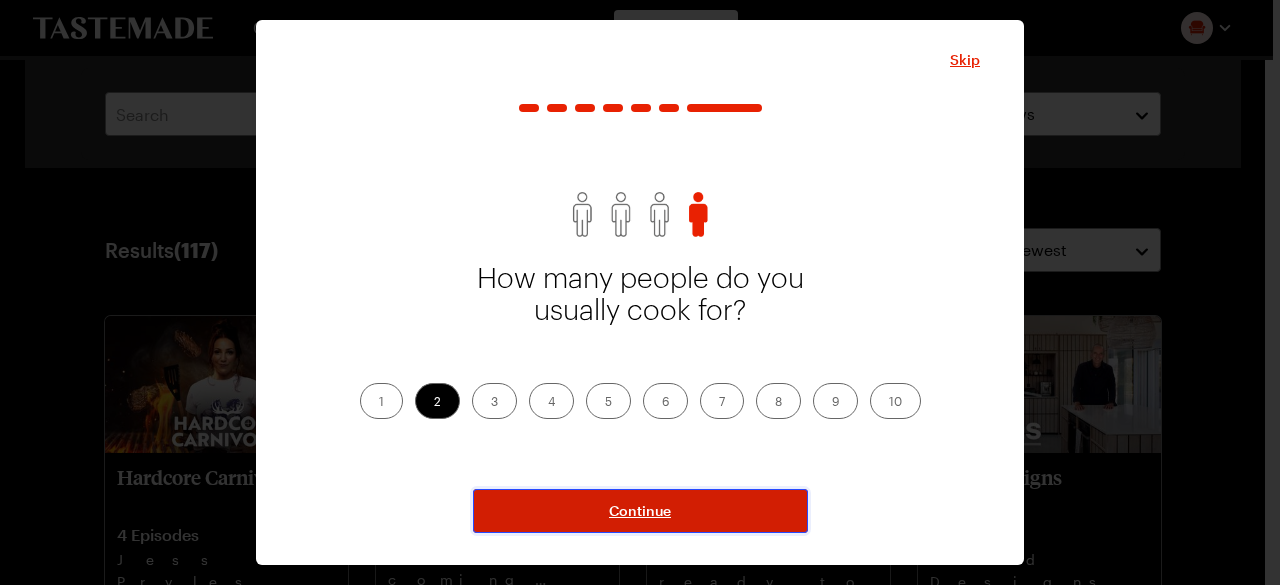 click on "Continue" at bounding box center [640, 511] 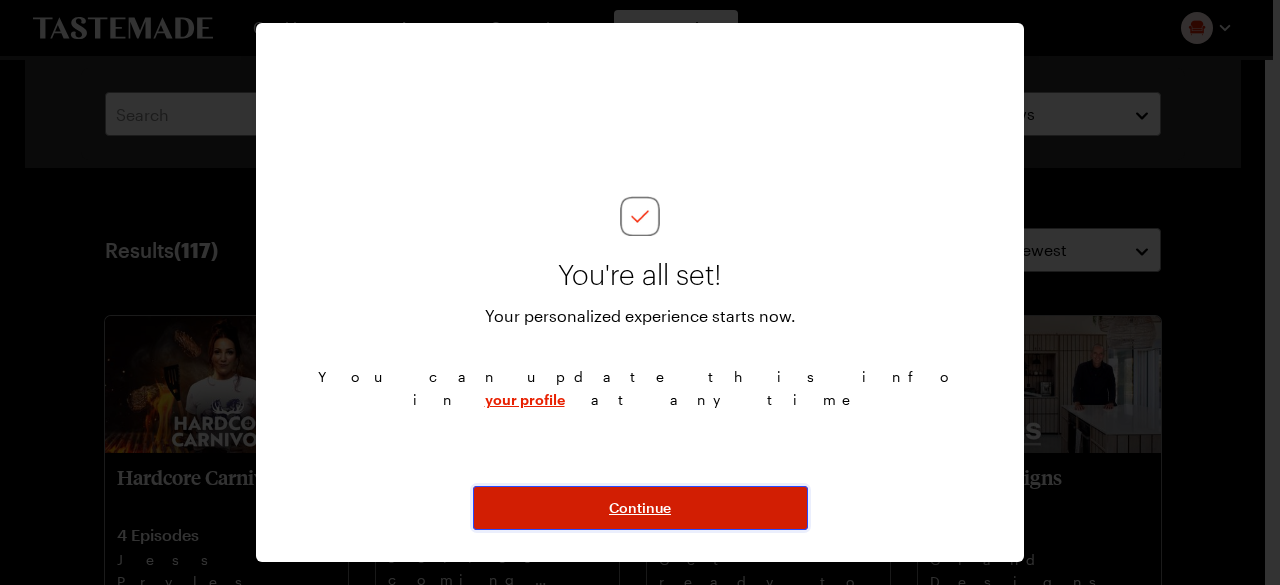 click on "Continue" at bounding box center [640, 508] 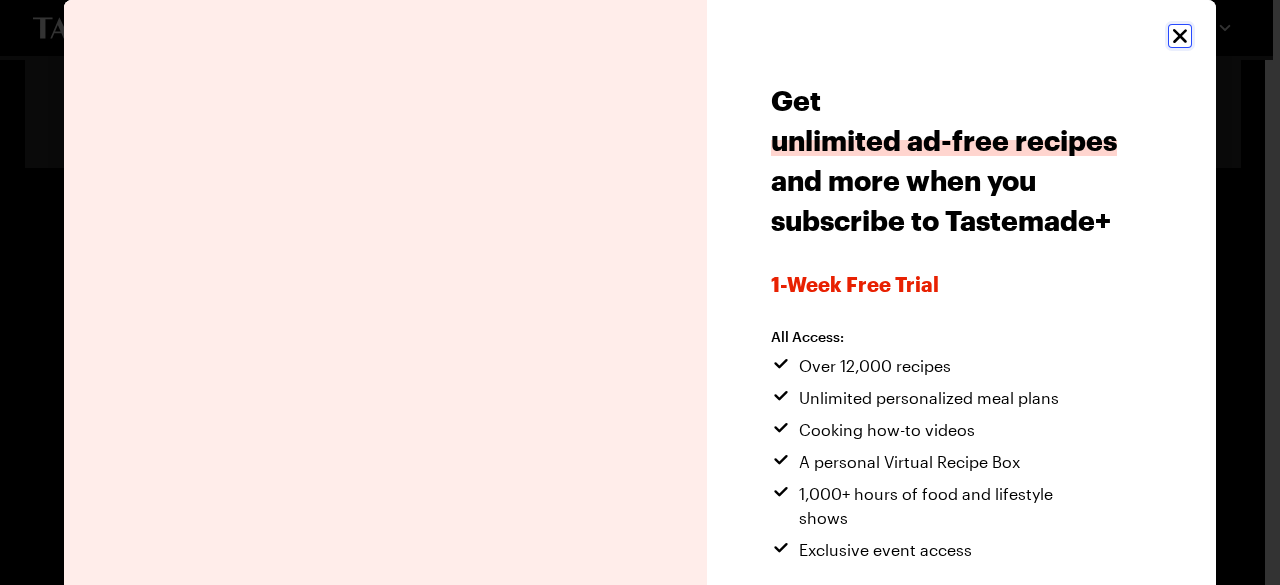 click 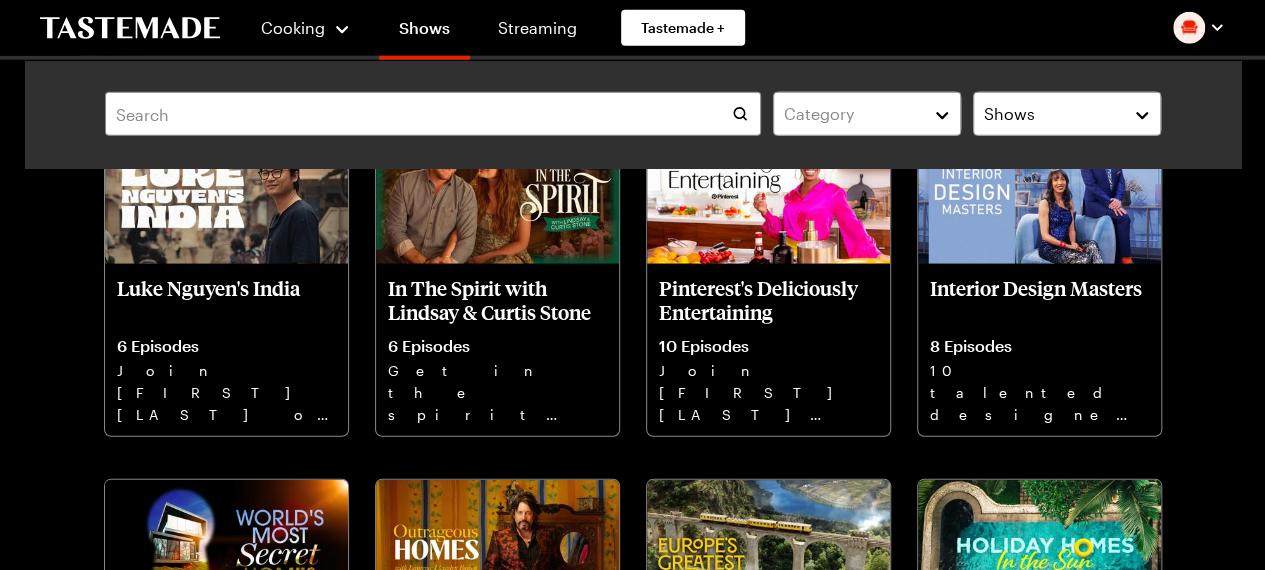 scroll, scrollTop: 2783, scrollLeft: 0, axis: vertical 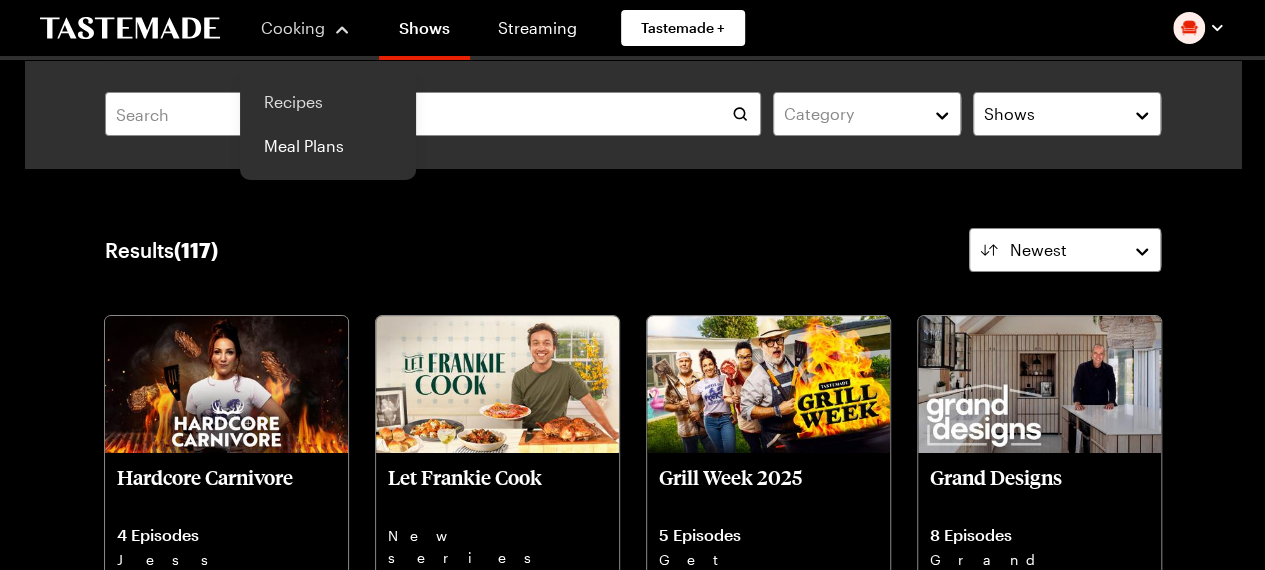 click on "Recipes" at bounding box center [328, 102] 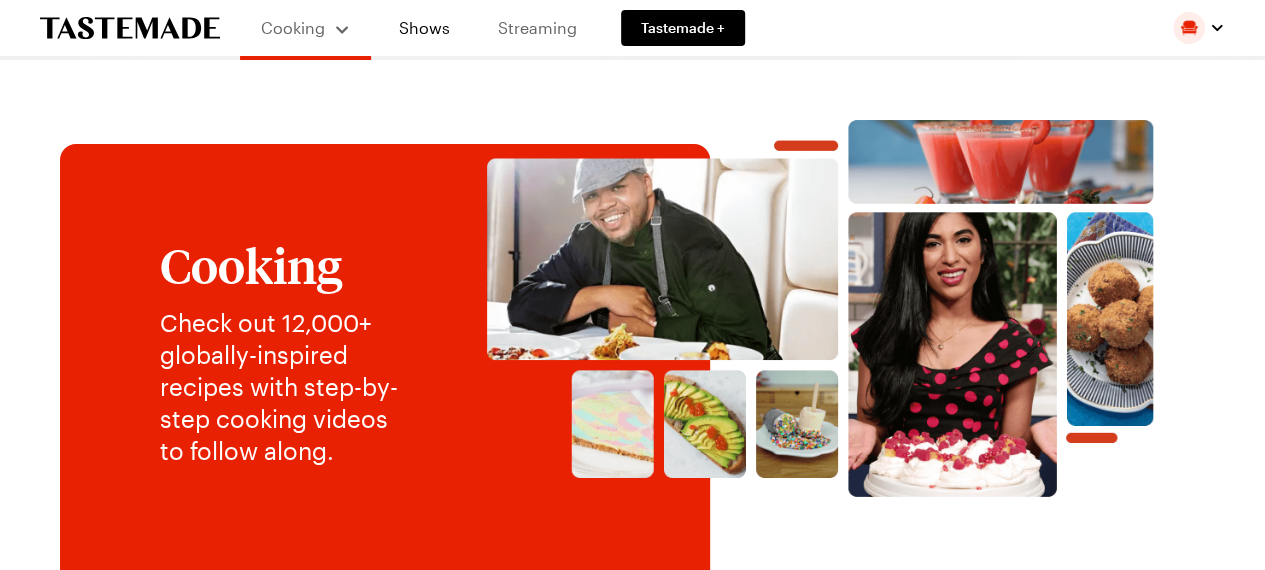 click on "Streaming" at bounding box center (537, 28) 